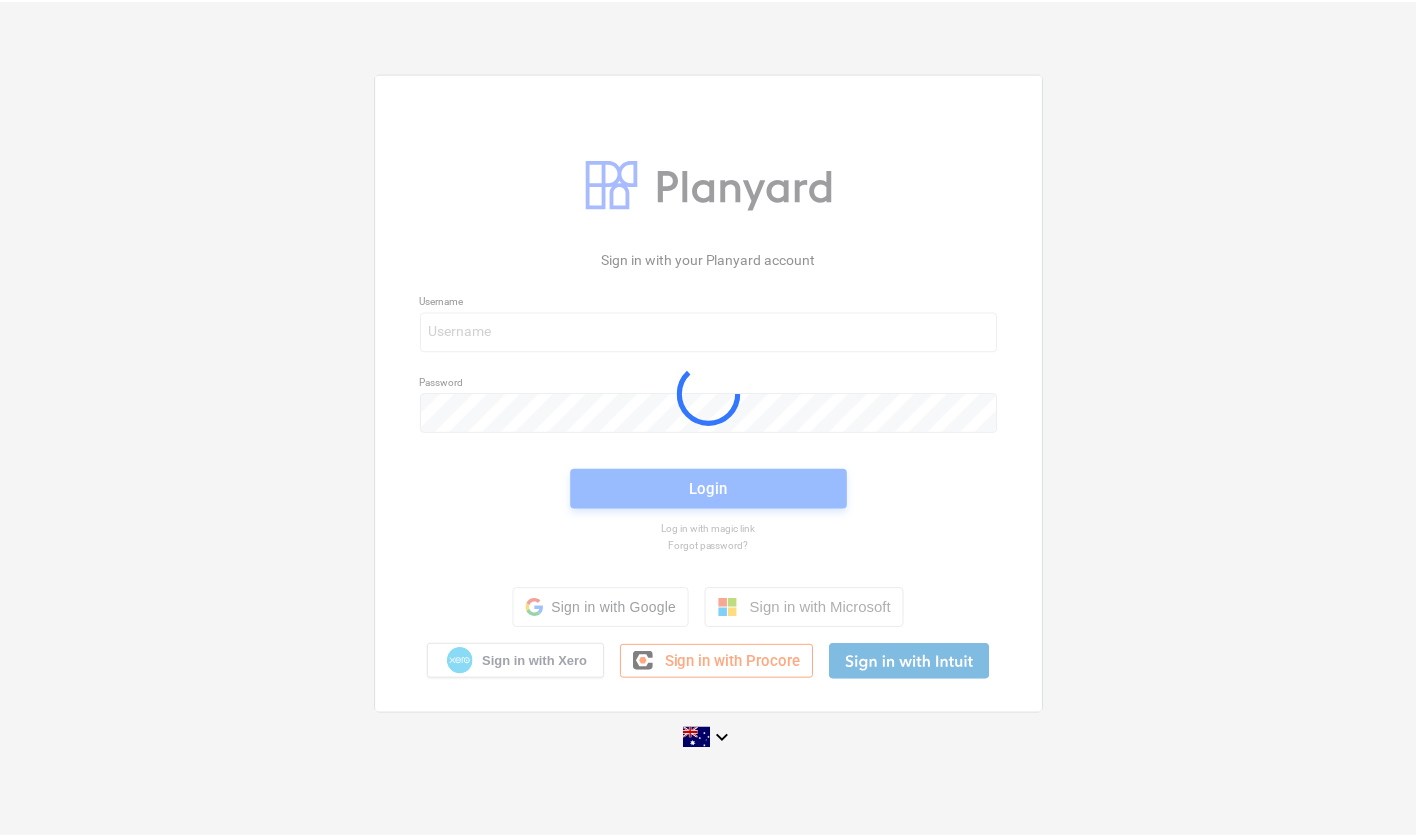scroll, scrollTop: 0, scrollLeft: 0, axis: both 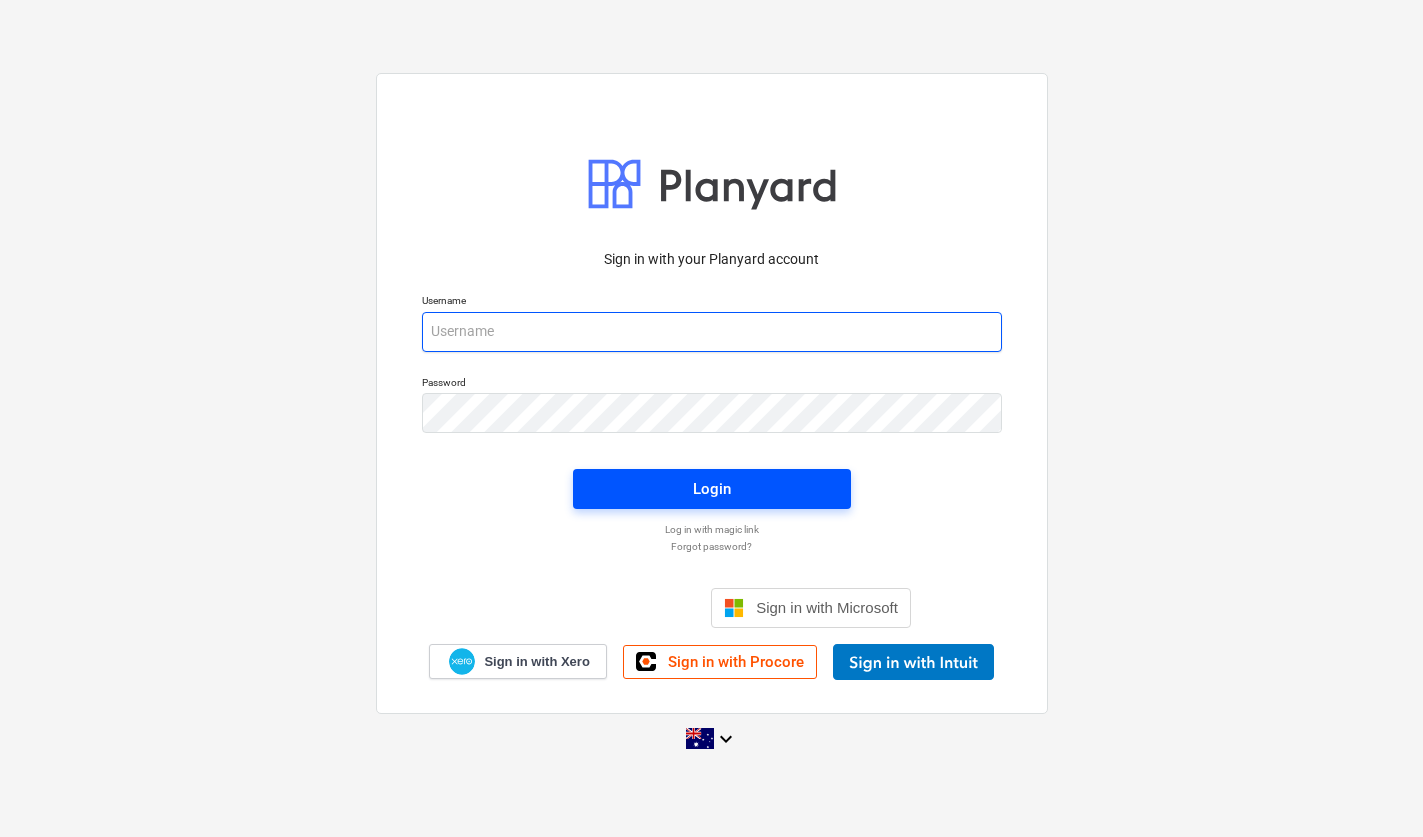 type on "[EMAIL_ADDRESS][DOMAIN_NAME]" 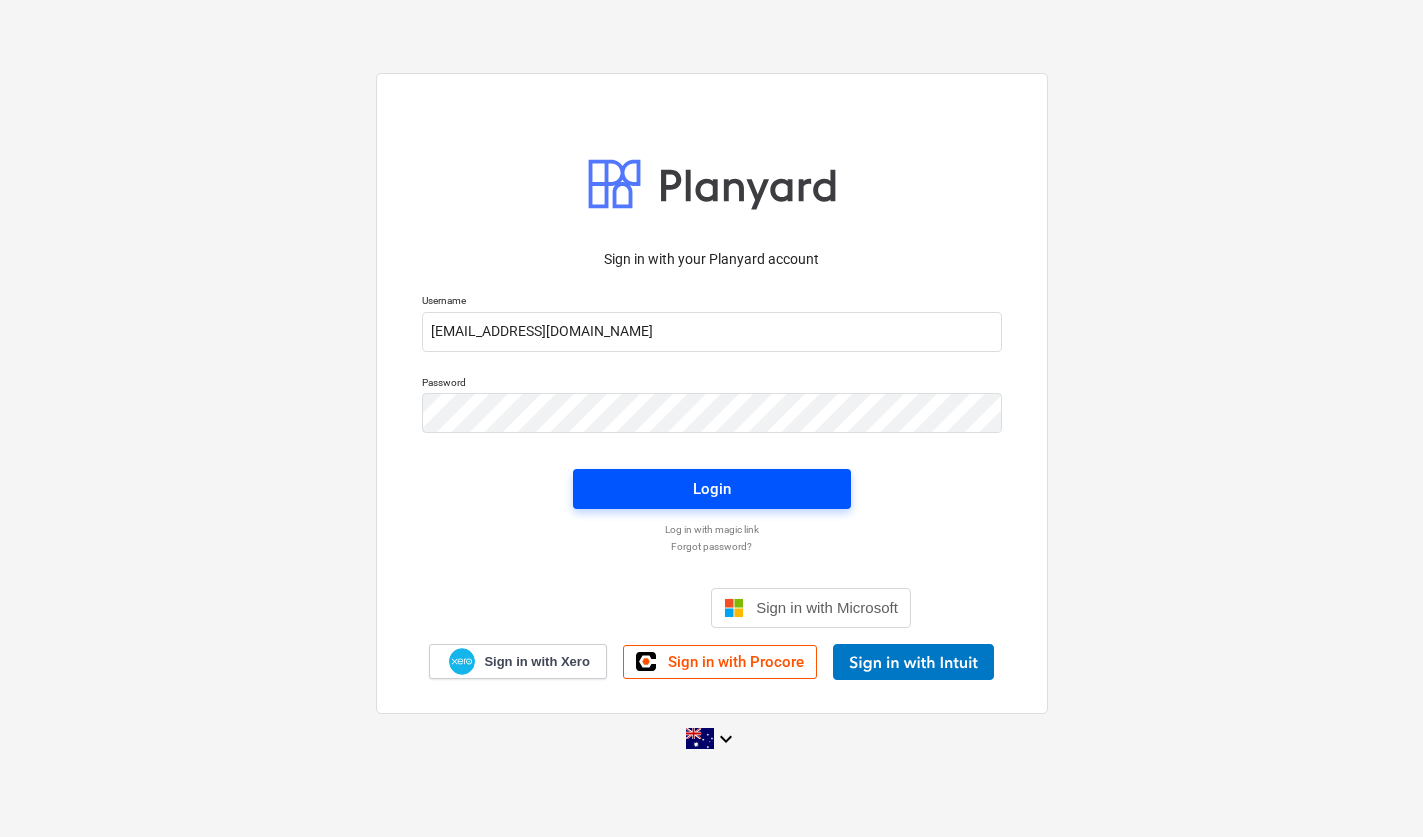 click on "Login" at bounding box center (712, 489) 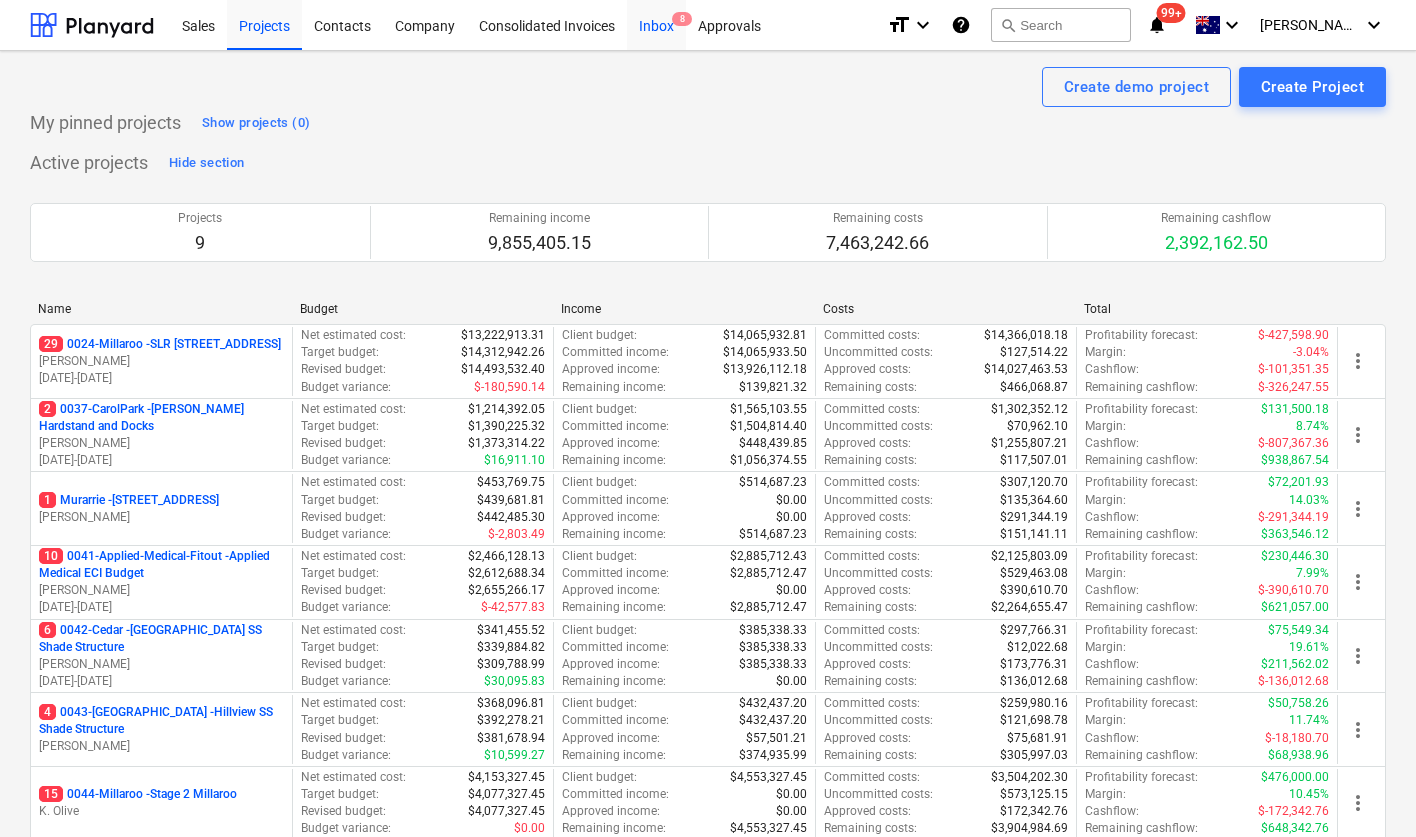 click on "Inbox 8" at bounding box center [656, 24] 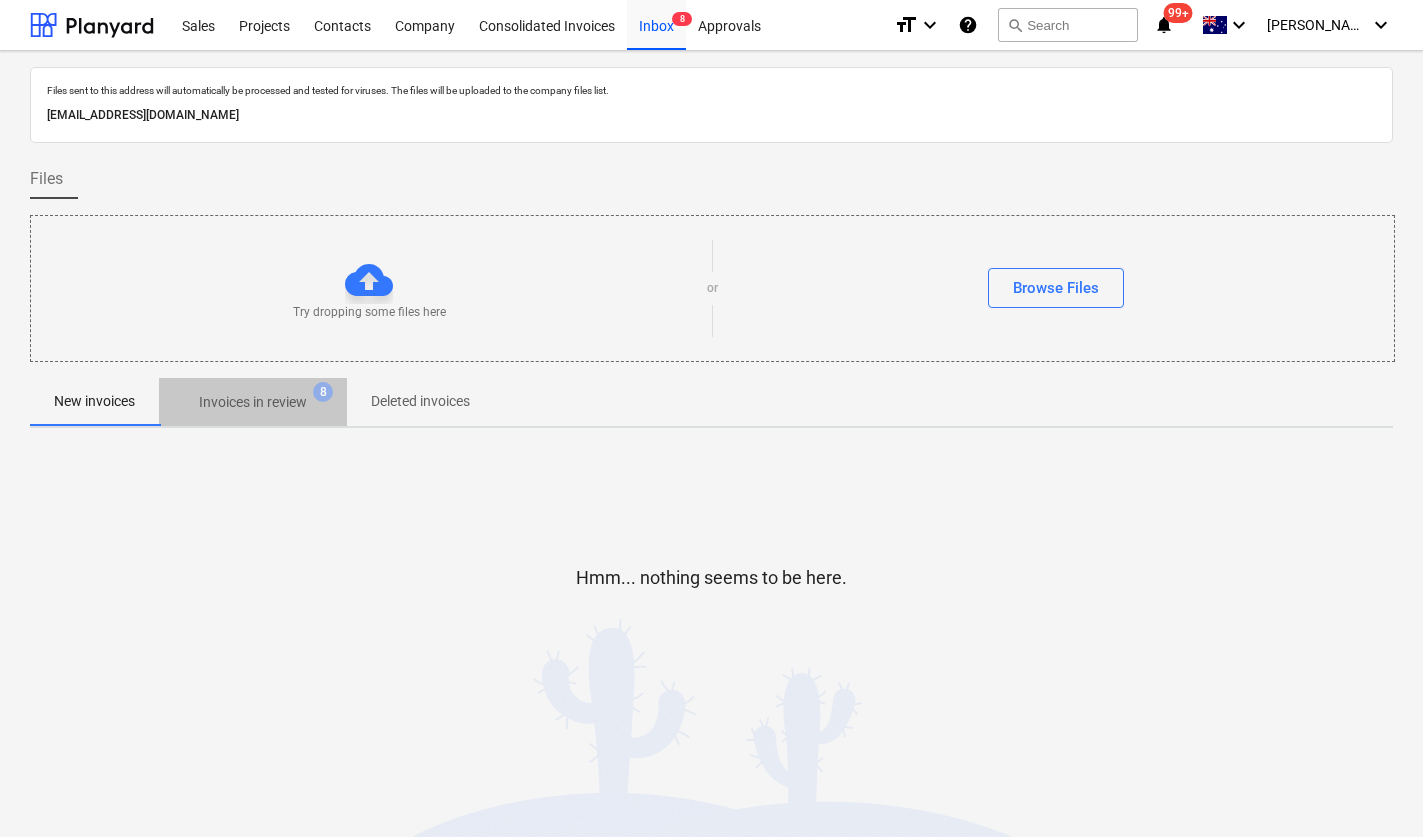 click on "Invoices in review" at bounding box center [253, 402] 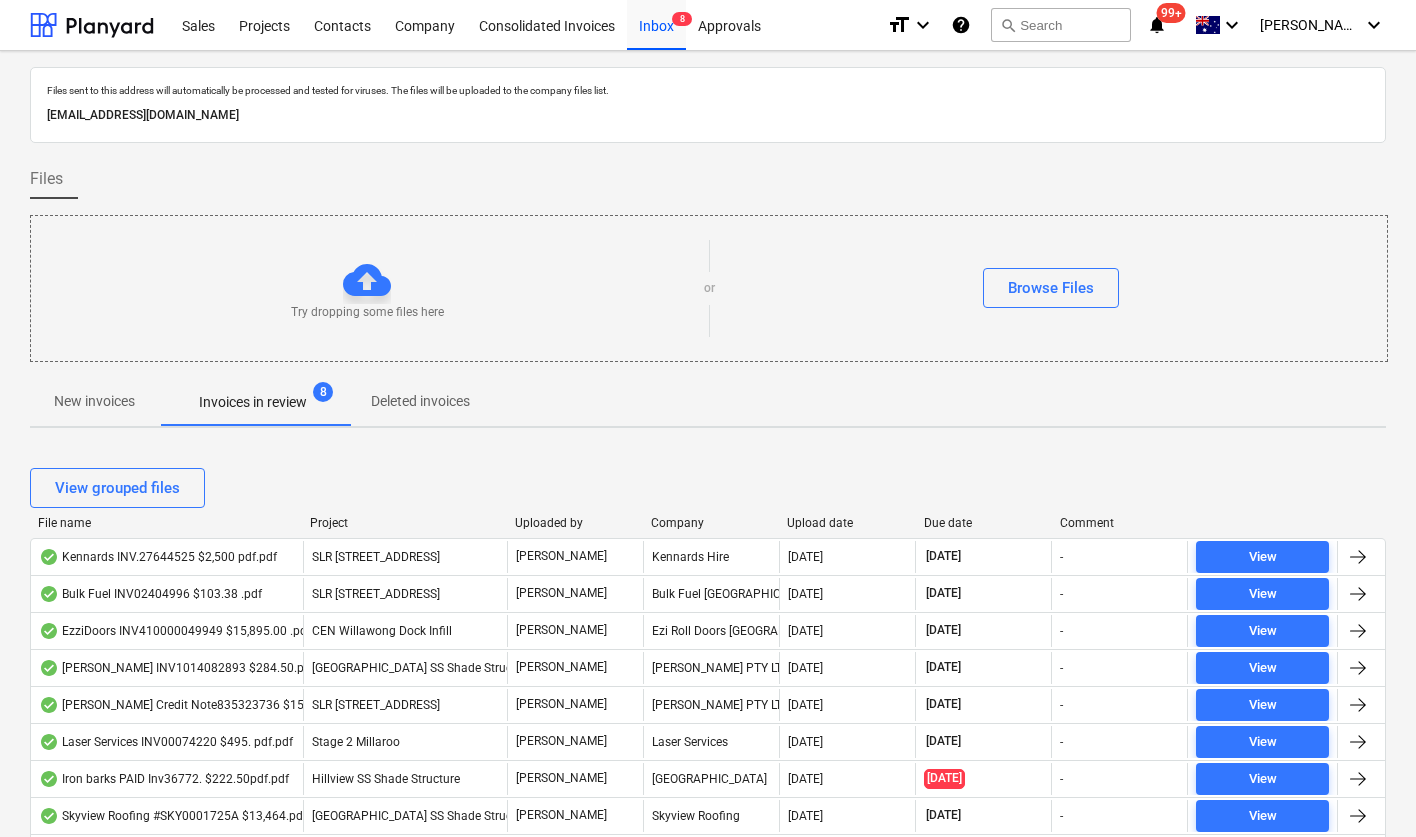 click on "File name" at bounding box center (166, 523) 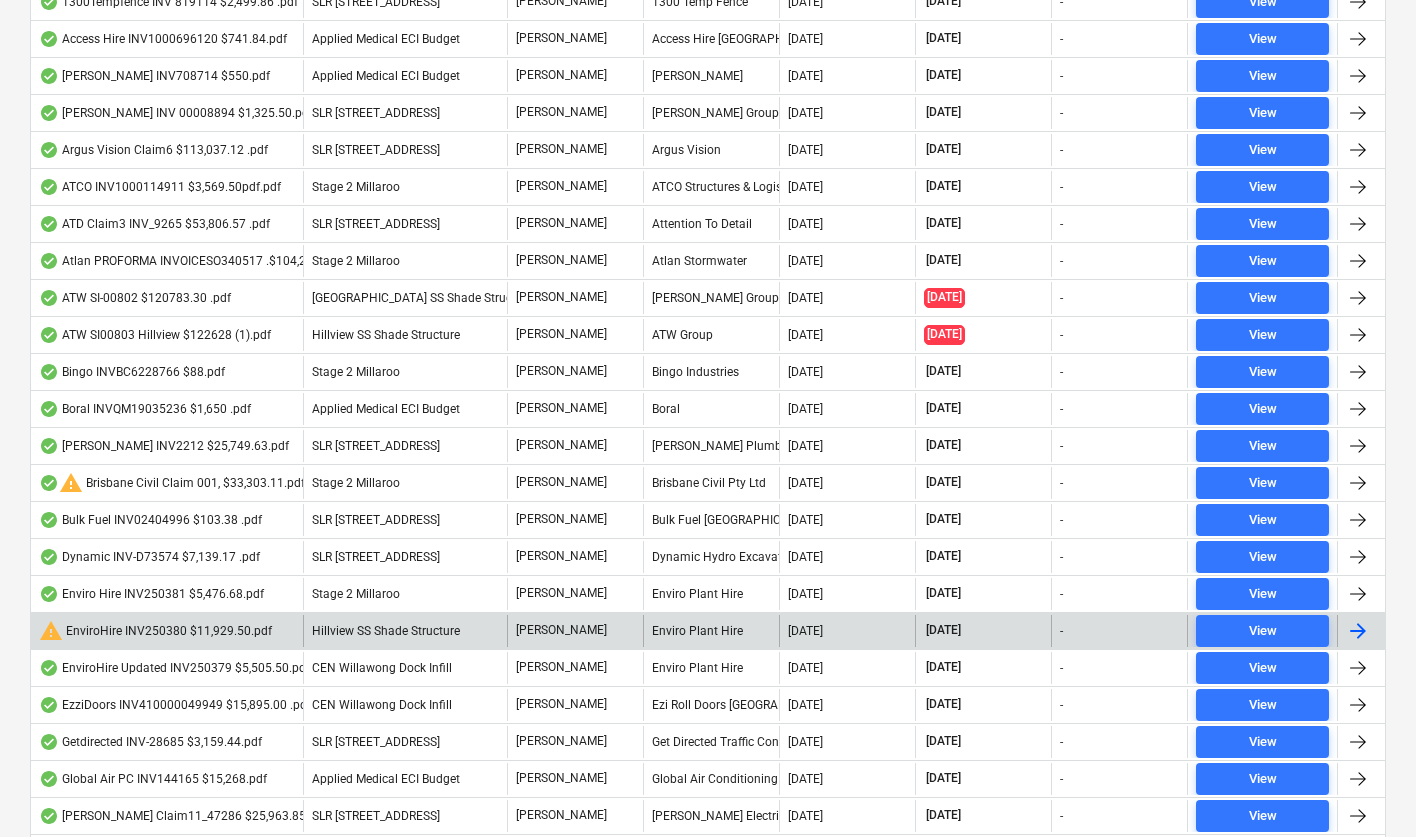 scroll, scrollTop: 0, scrollLeft: 0, axis: both 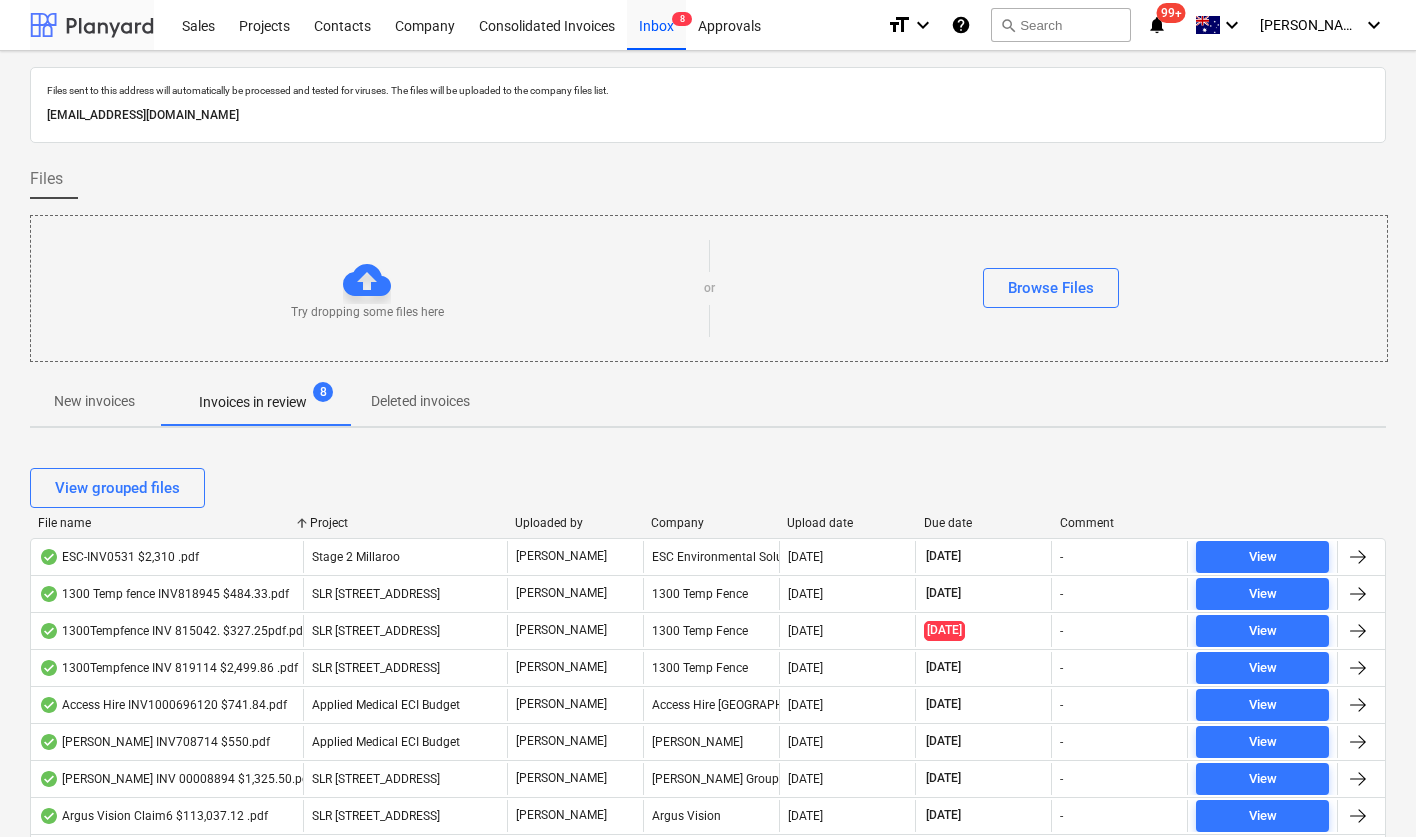 click at bounding box center (92, 25) 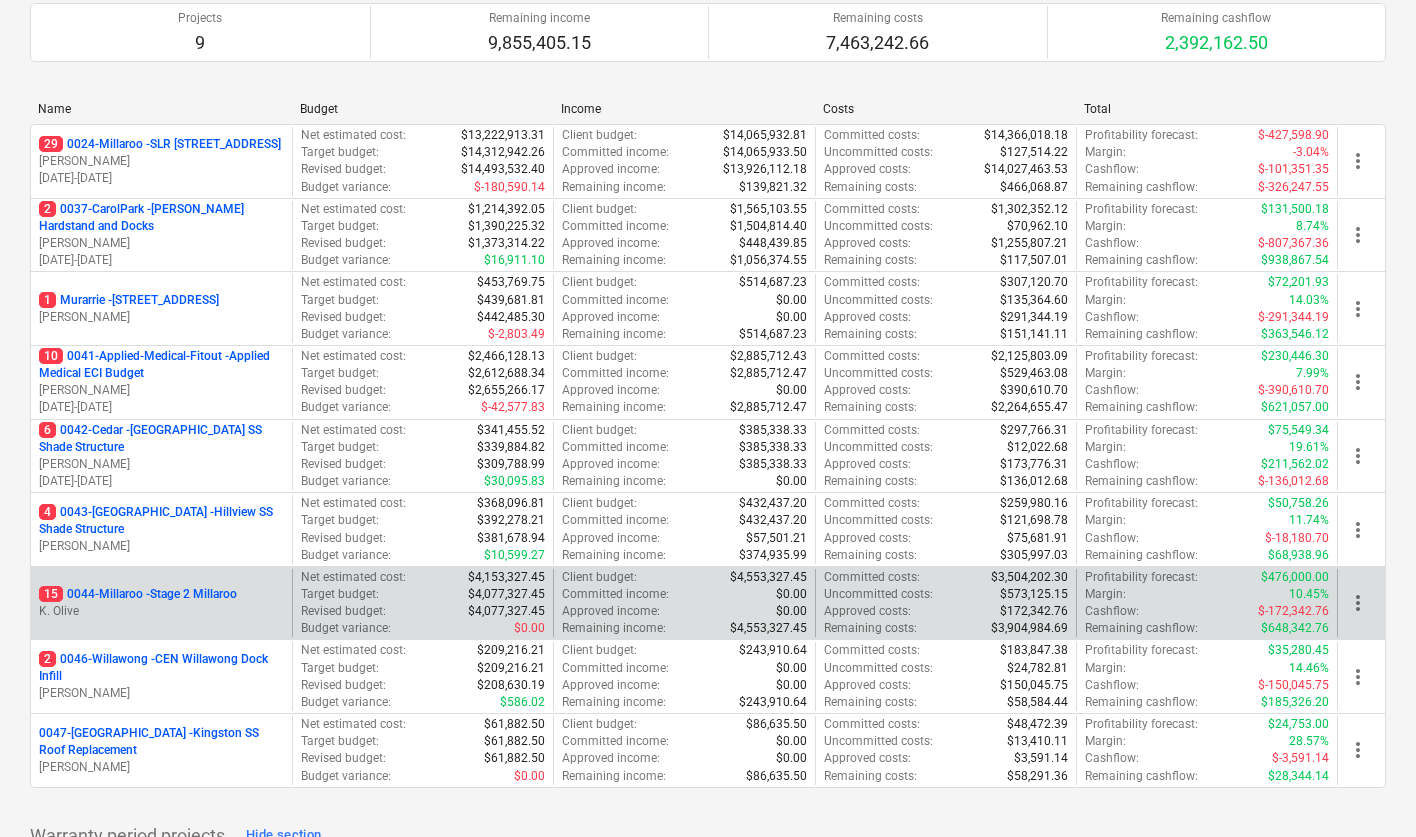 scroll, scrollTop: 202, scrollLeft: 0, axis: vertical 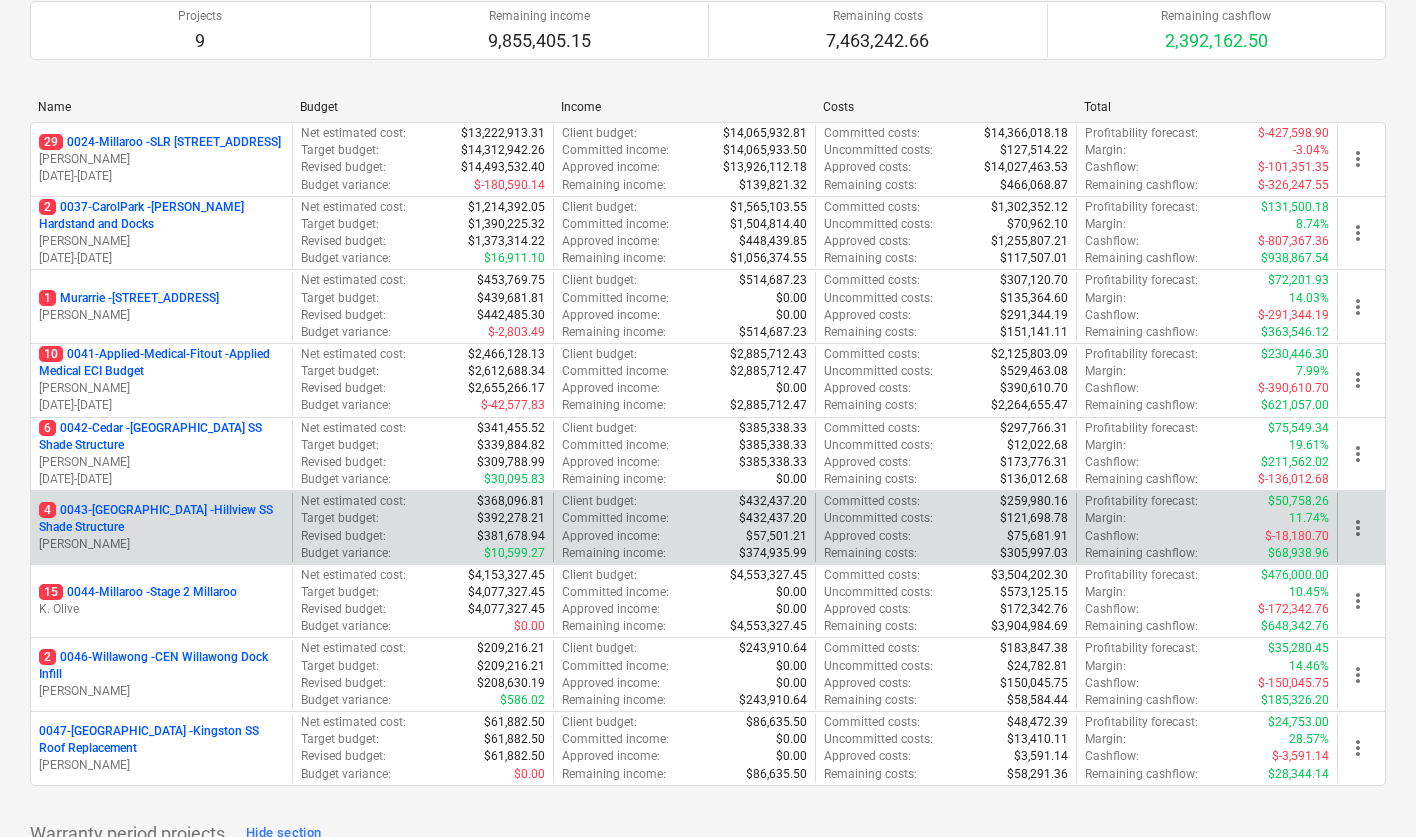click on "4  0043-[GEOGRAPHIC_DATA] -  [GEOGRAPHIC_DATA] [GEOGRAPHIC_DATA] Shade Structure" at bounding box center (161, 519) 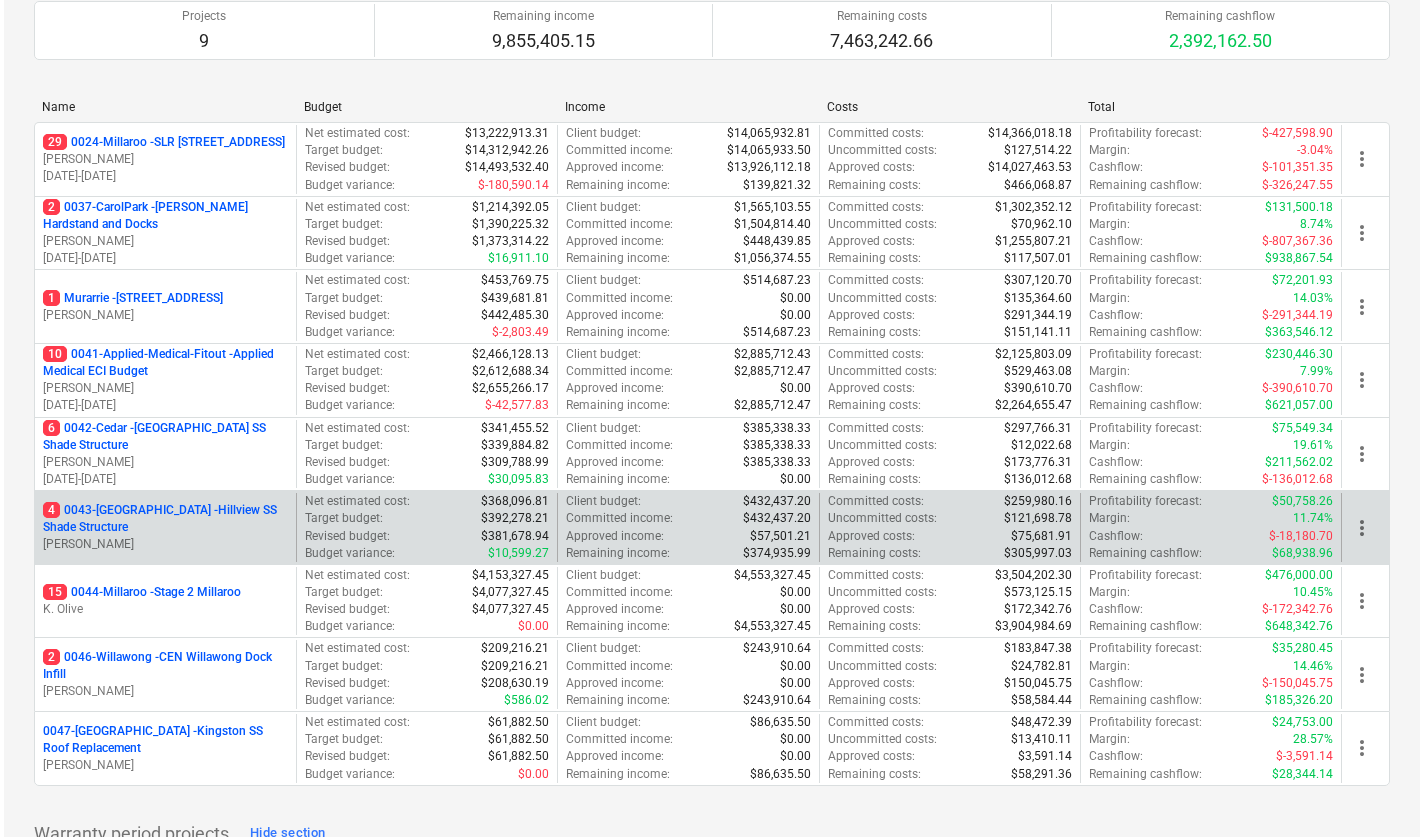 scroll, scrollTop: 0, scrollLeft: 0, axis: both 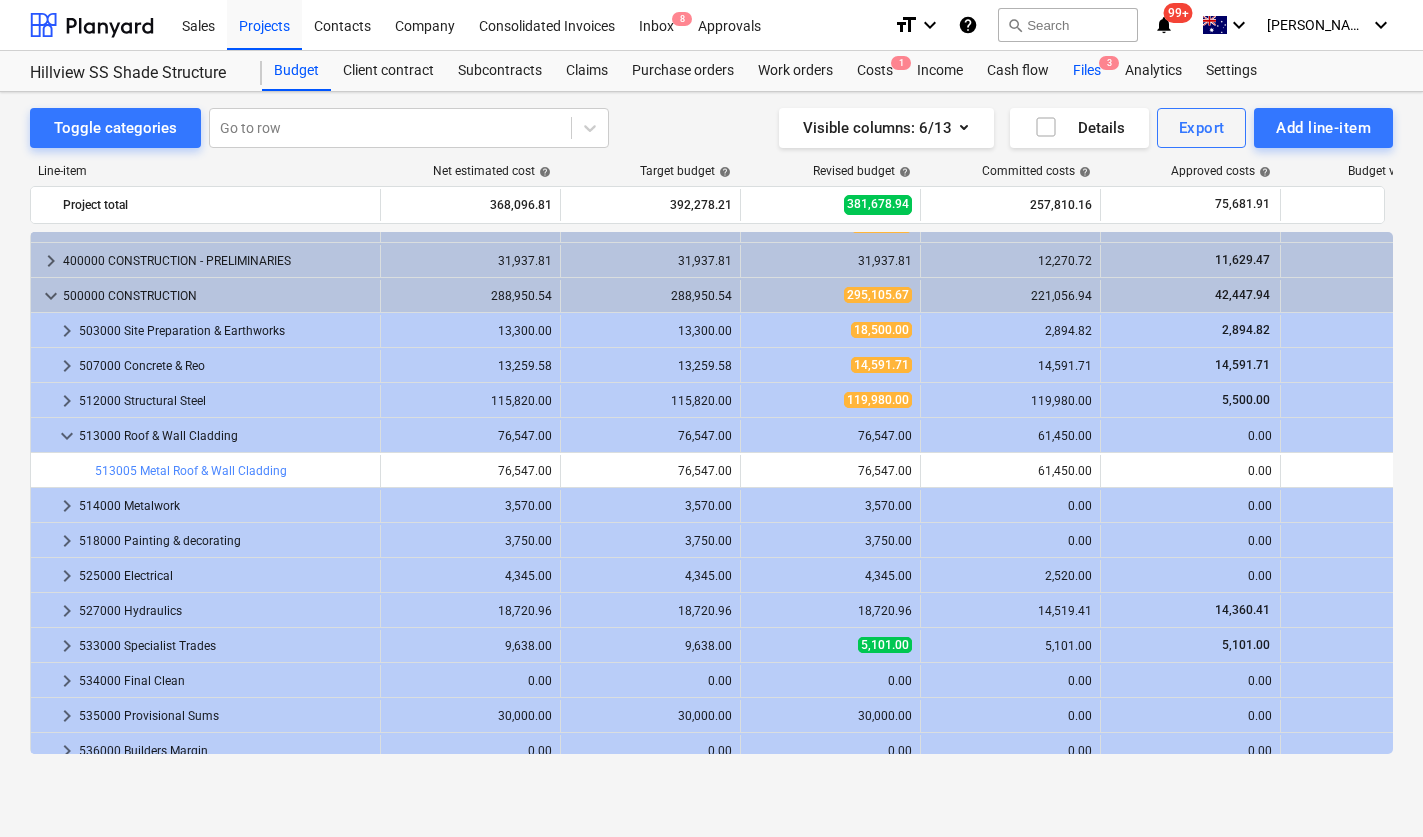 click on "Files 3" at bounding box center [1087, 71] 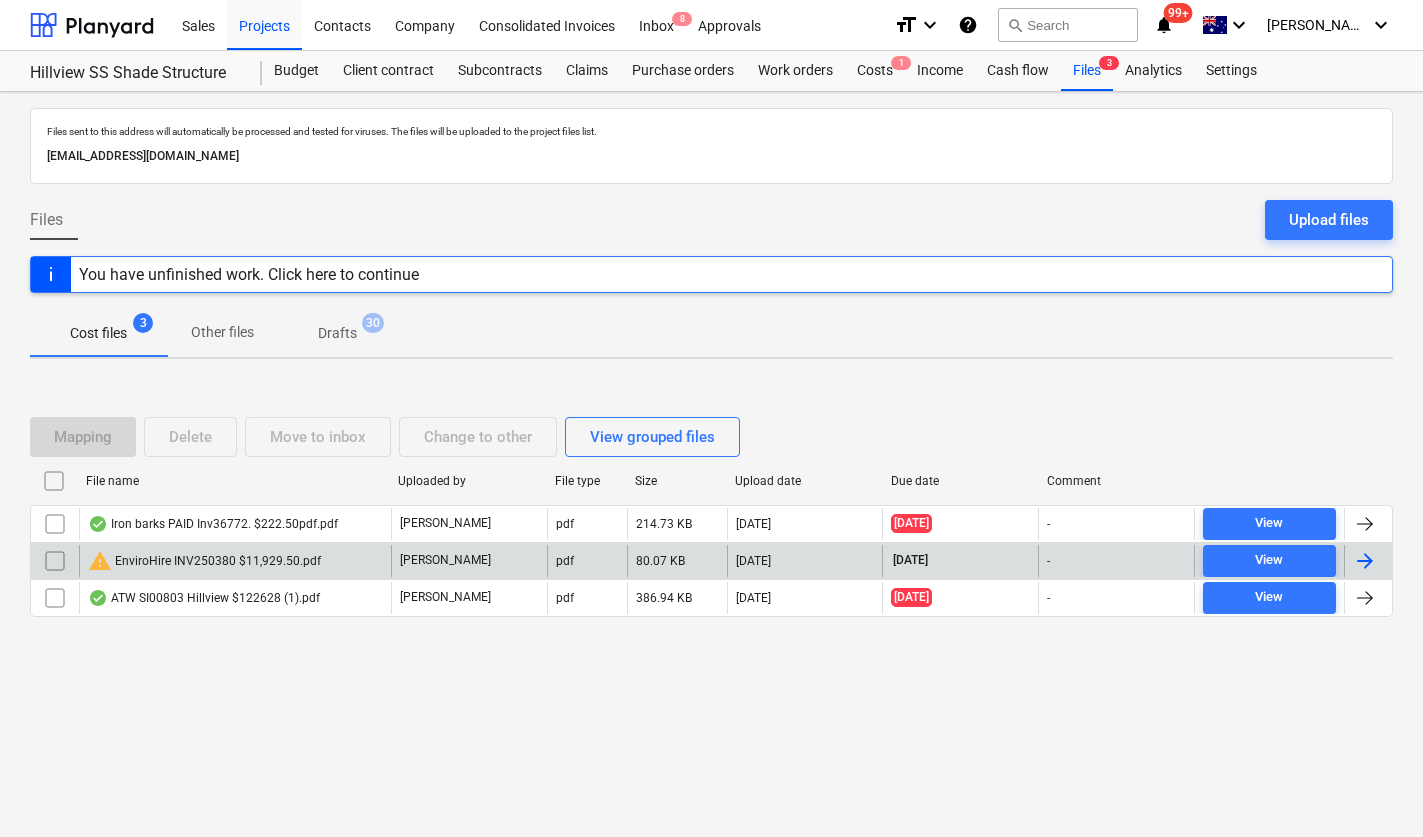 click at bounding box center (55, 561) 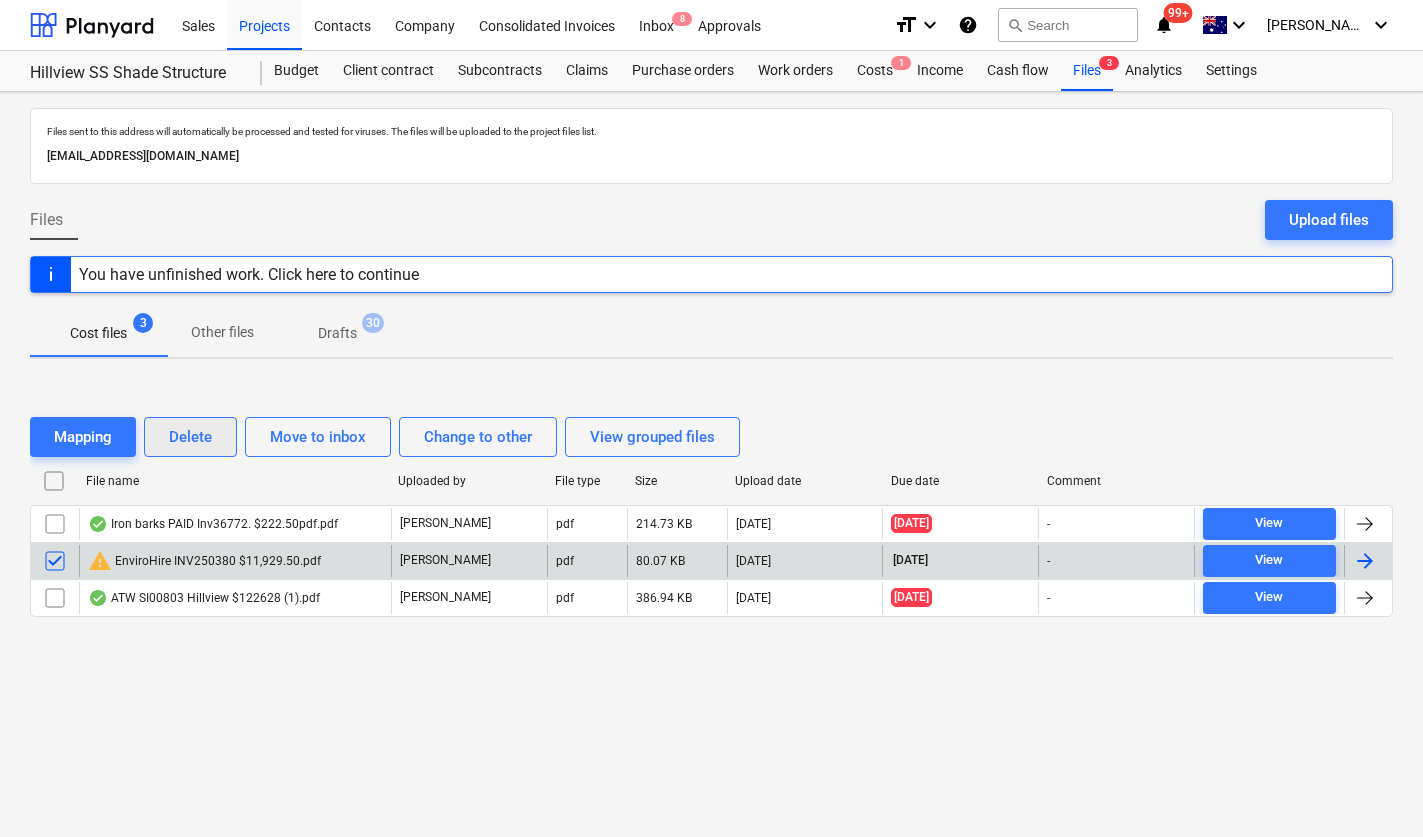 click on "Delete" at bounding box center [190, 437] 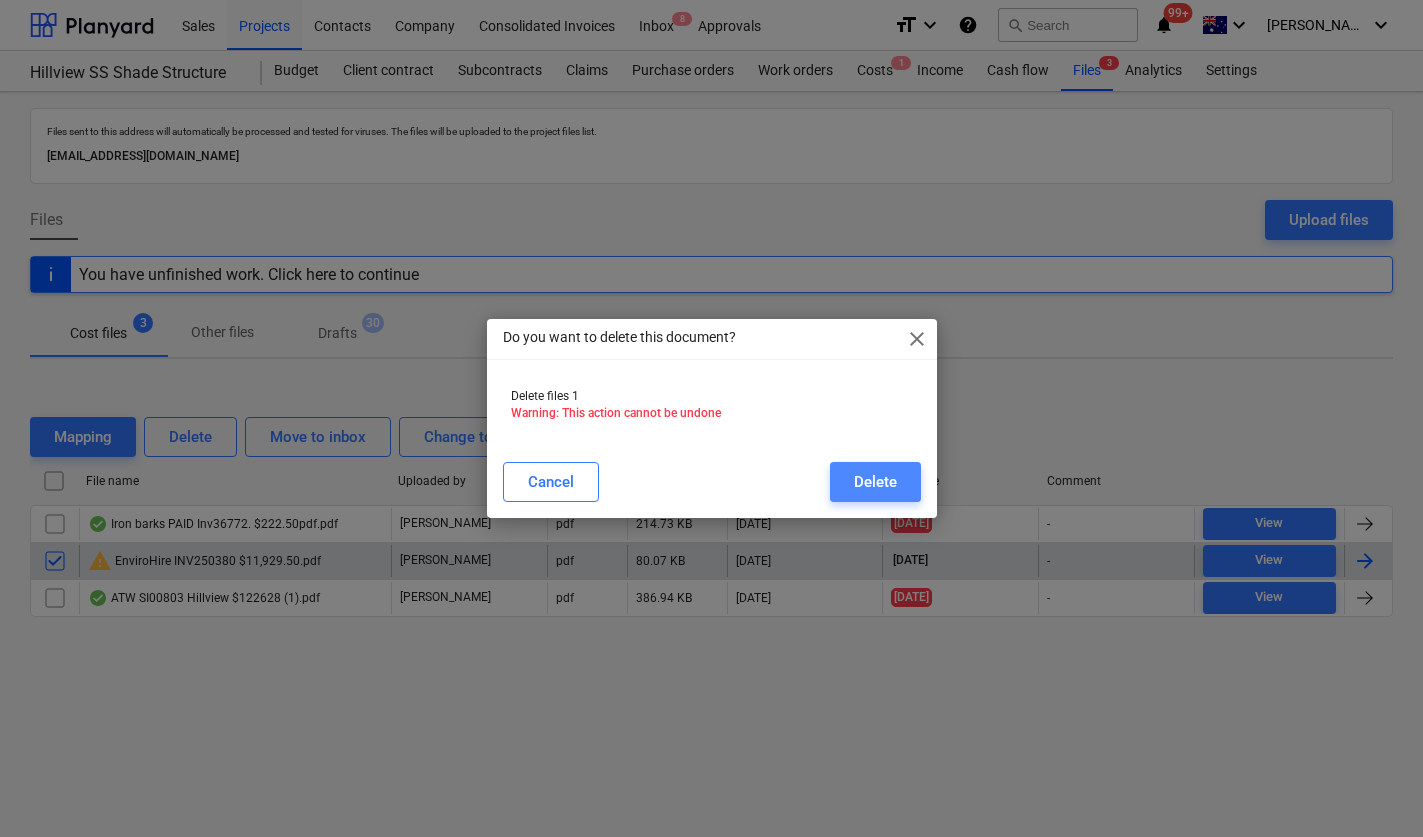 click on "Delete" at bounding box center (875, 482) 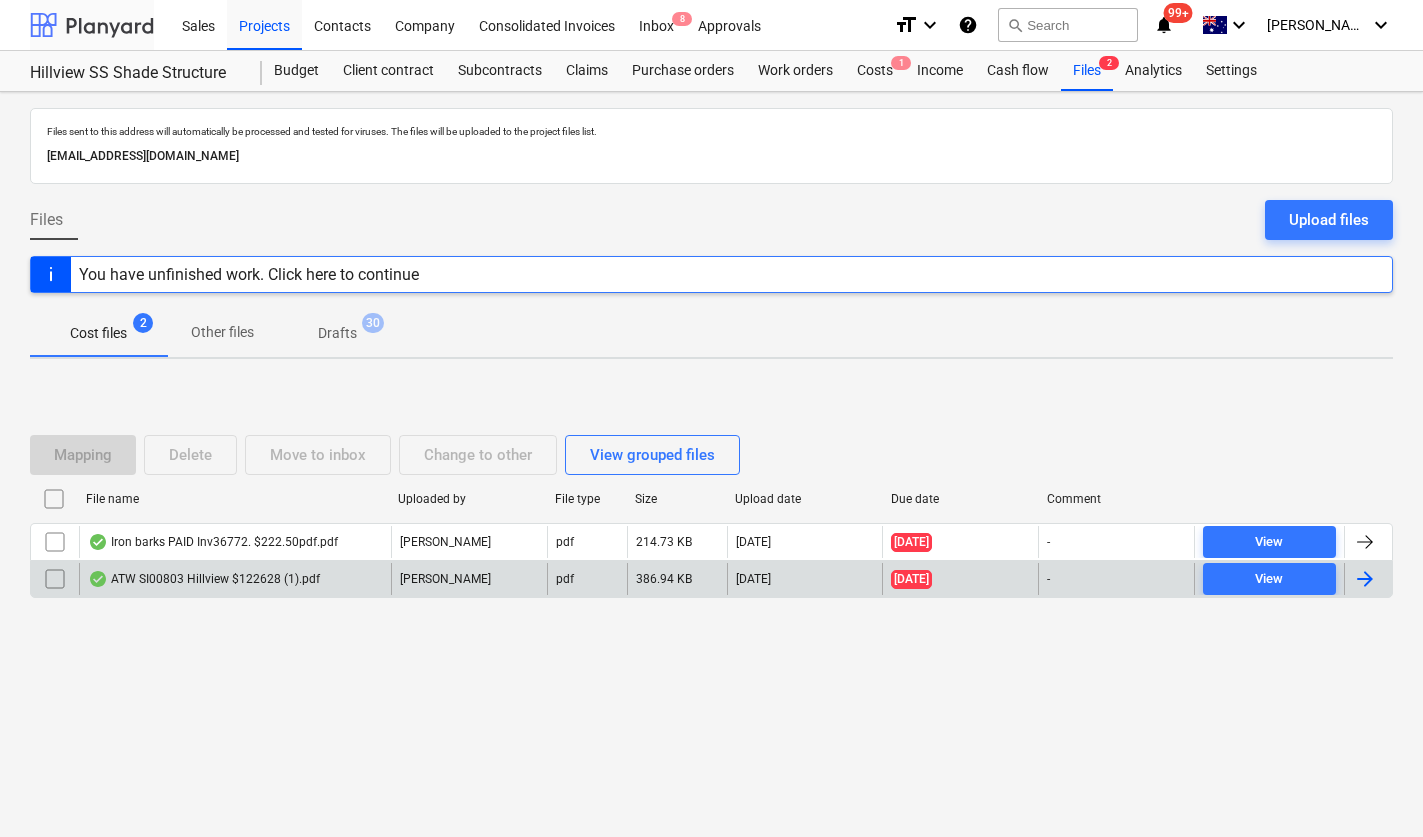 click at bounding box center (92, 25) 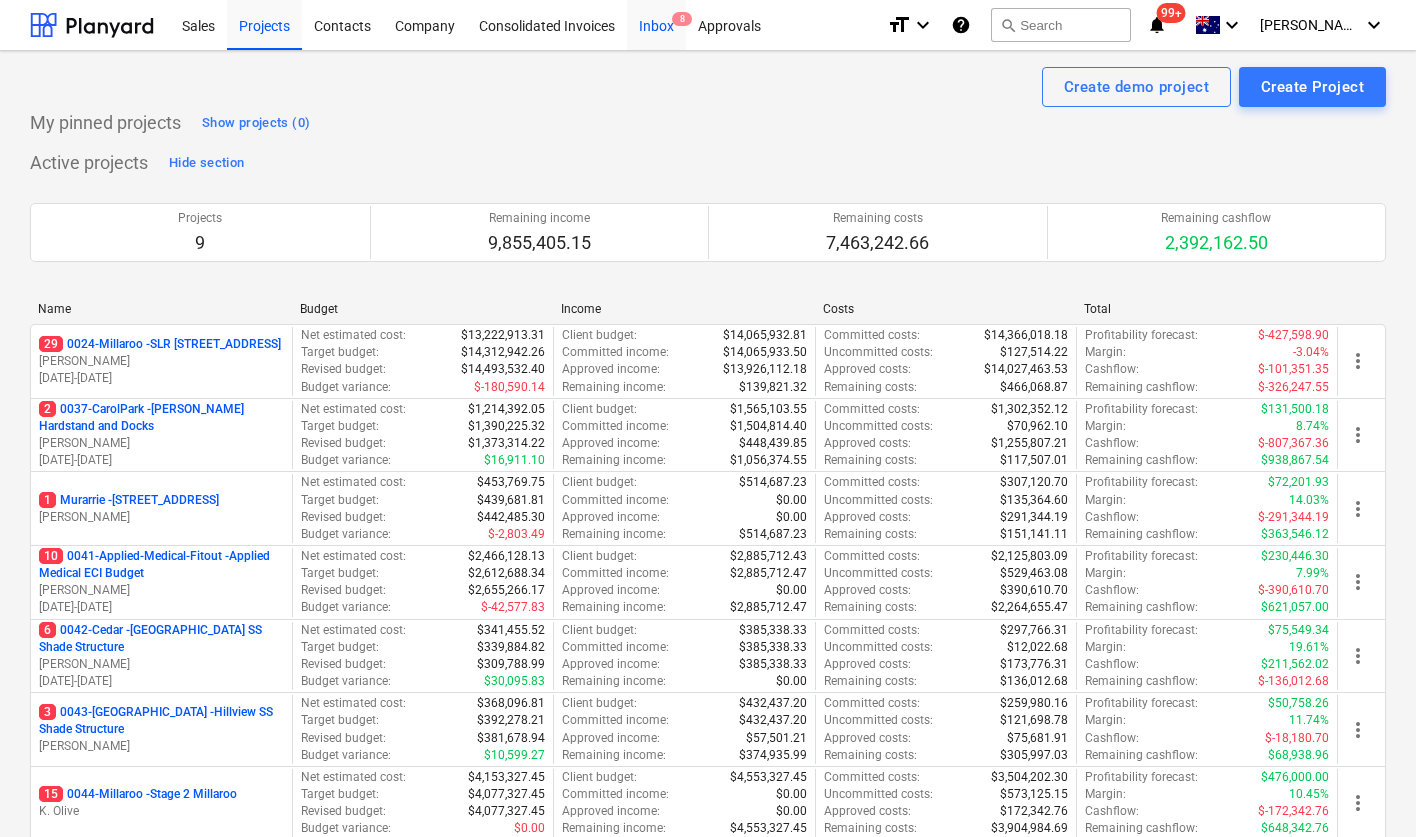 click on "Inbox 8" at bounding box center (656, 24) 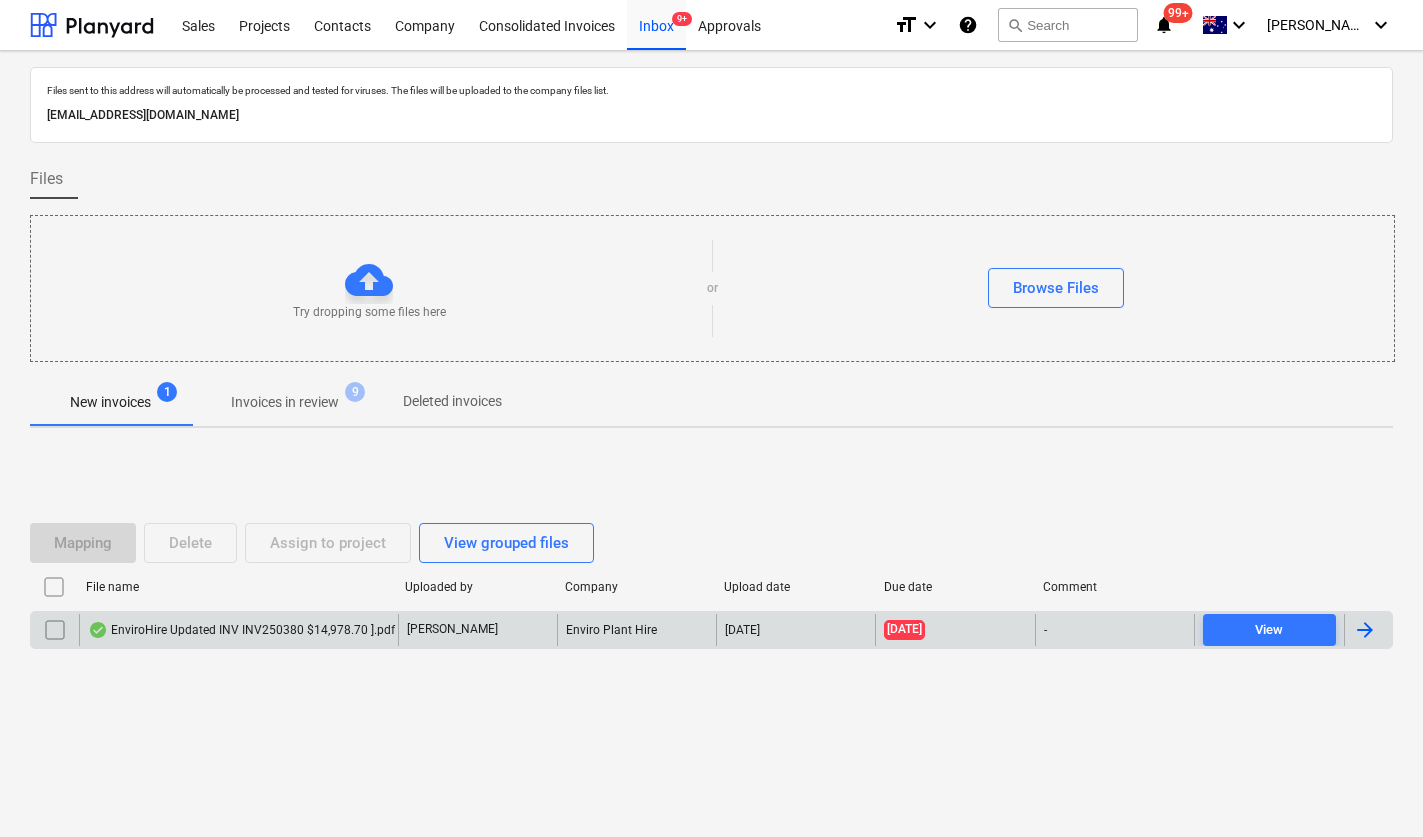 click on "EnviroHire Updated INV INV250380  $14,978.70 ].pdf" at bounding box center (241, 630) 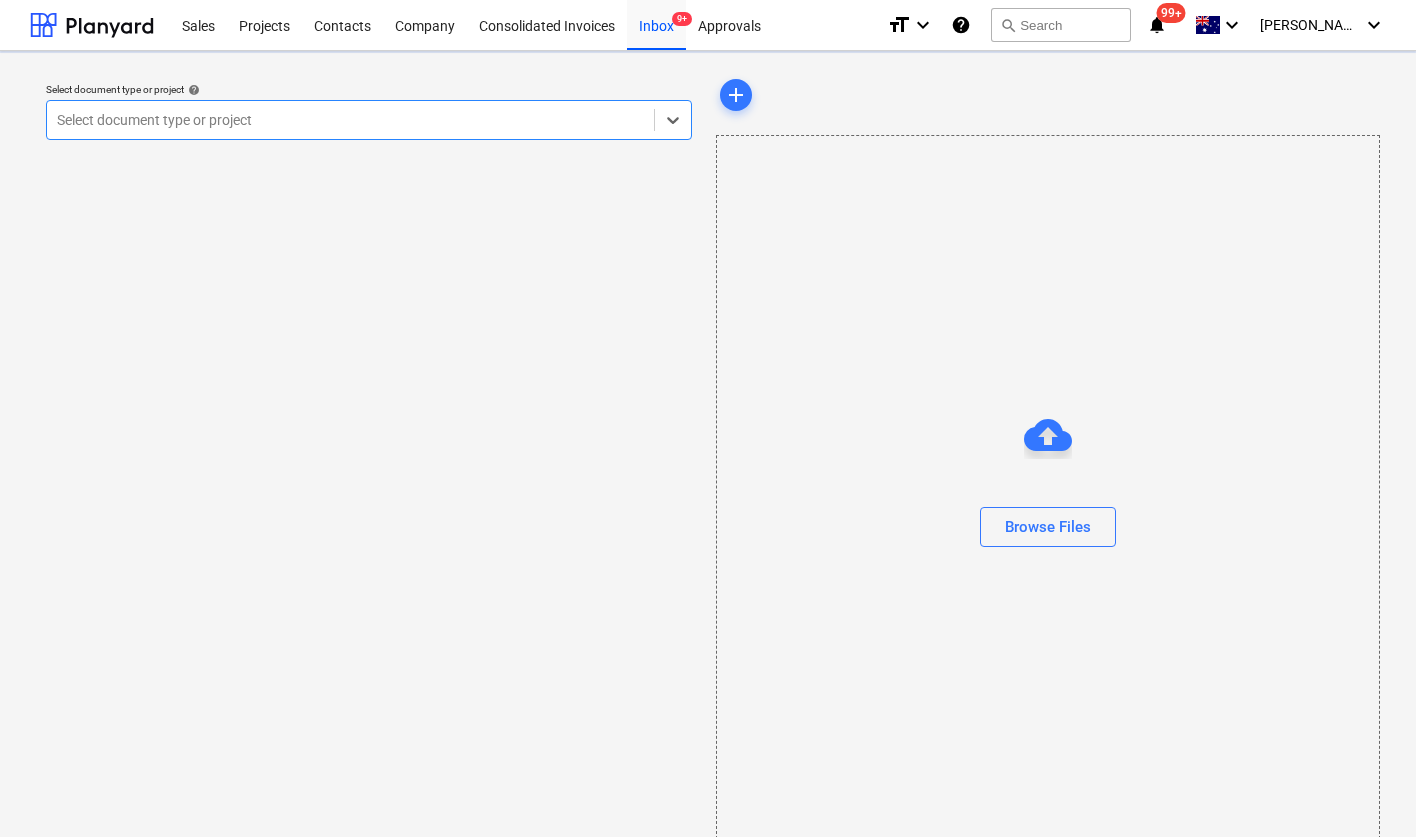 click at bounding box center (350, 120) 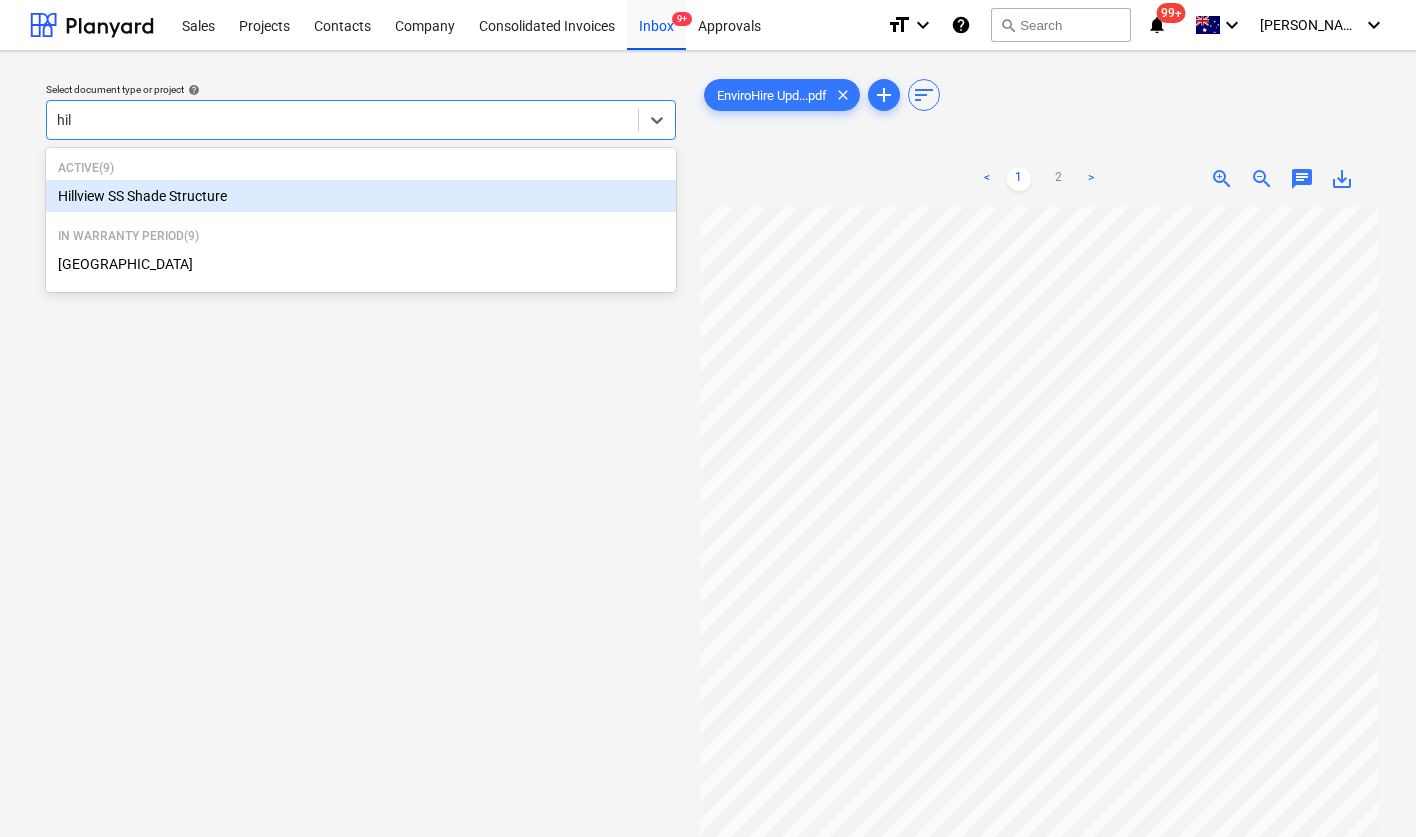 type on "hill" 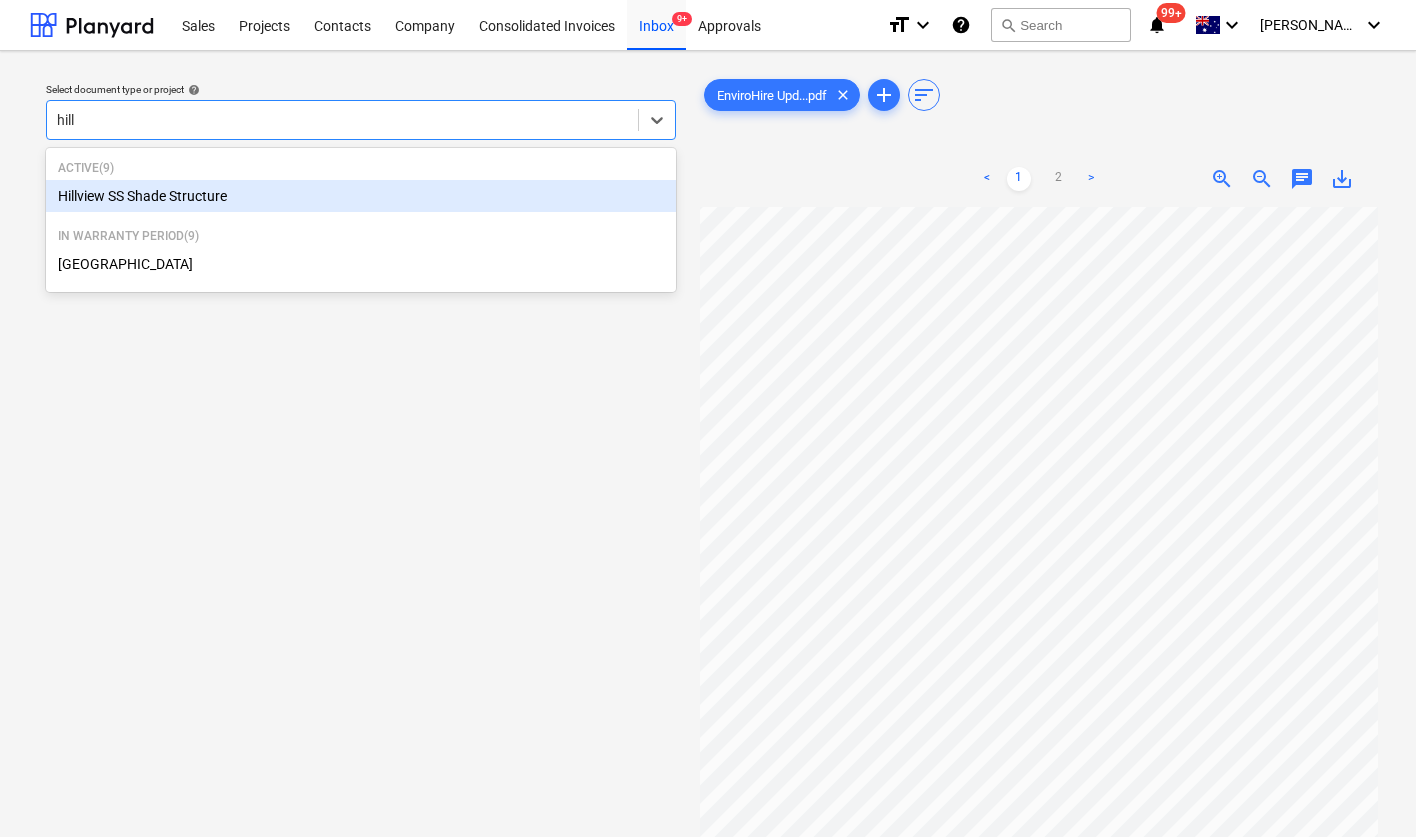 scroll, scrollTop: 149, scrollLeft: 77, axis: both 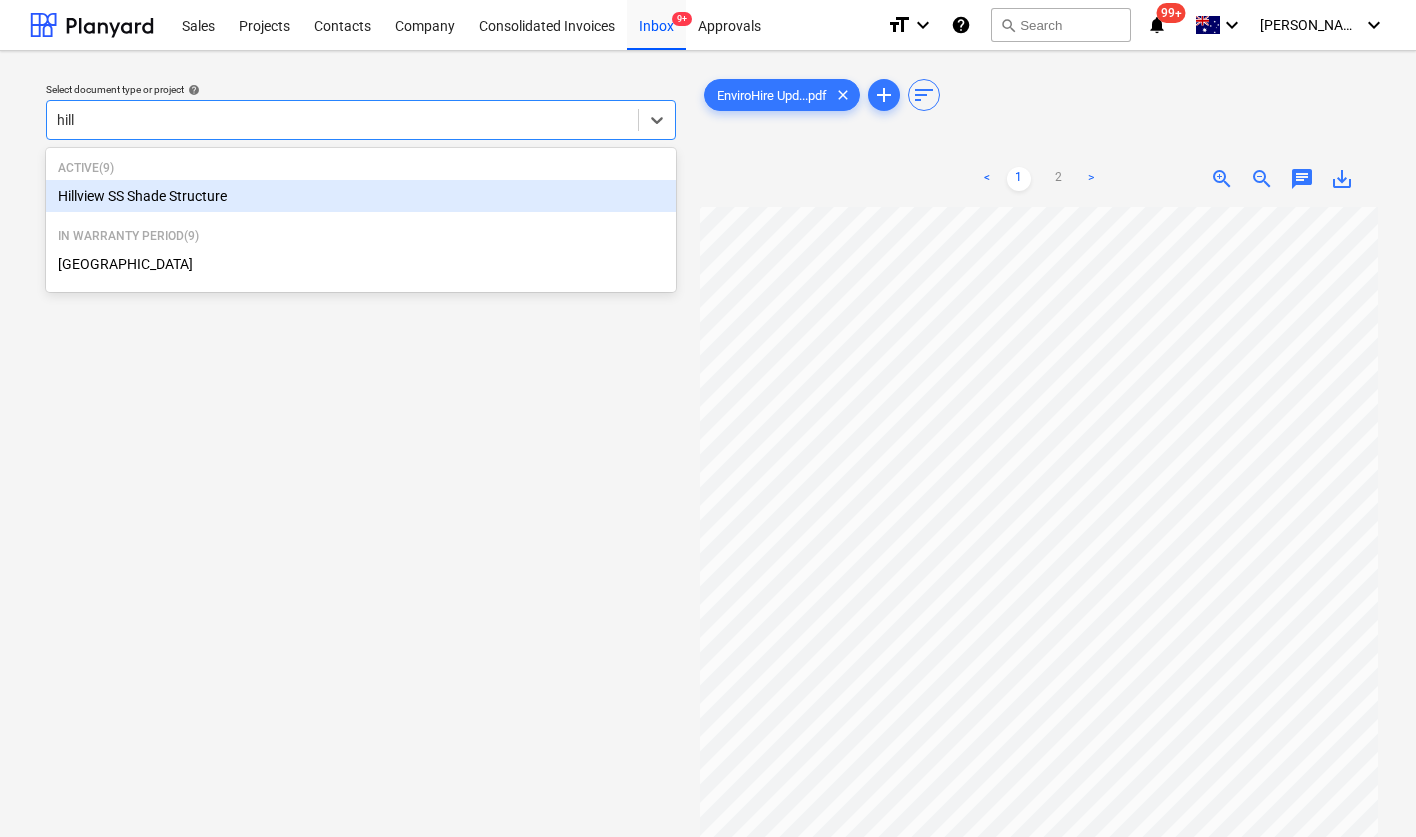 click on "Hillview SS Shade Structure" at bounding box center [361, 196] 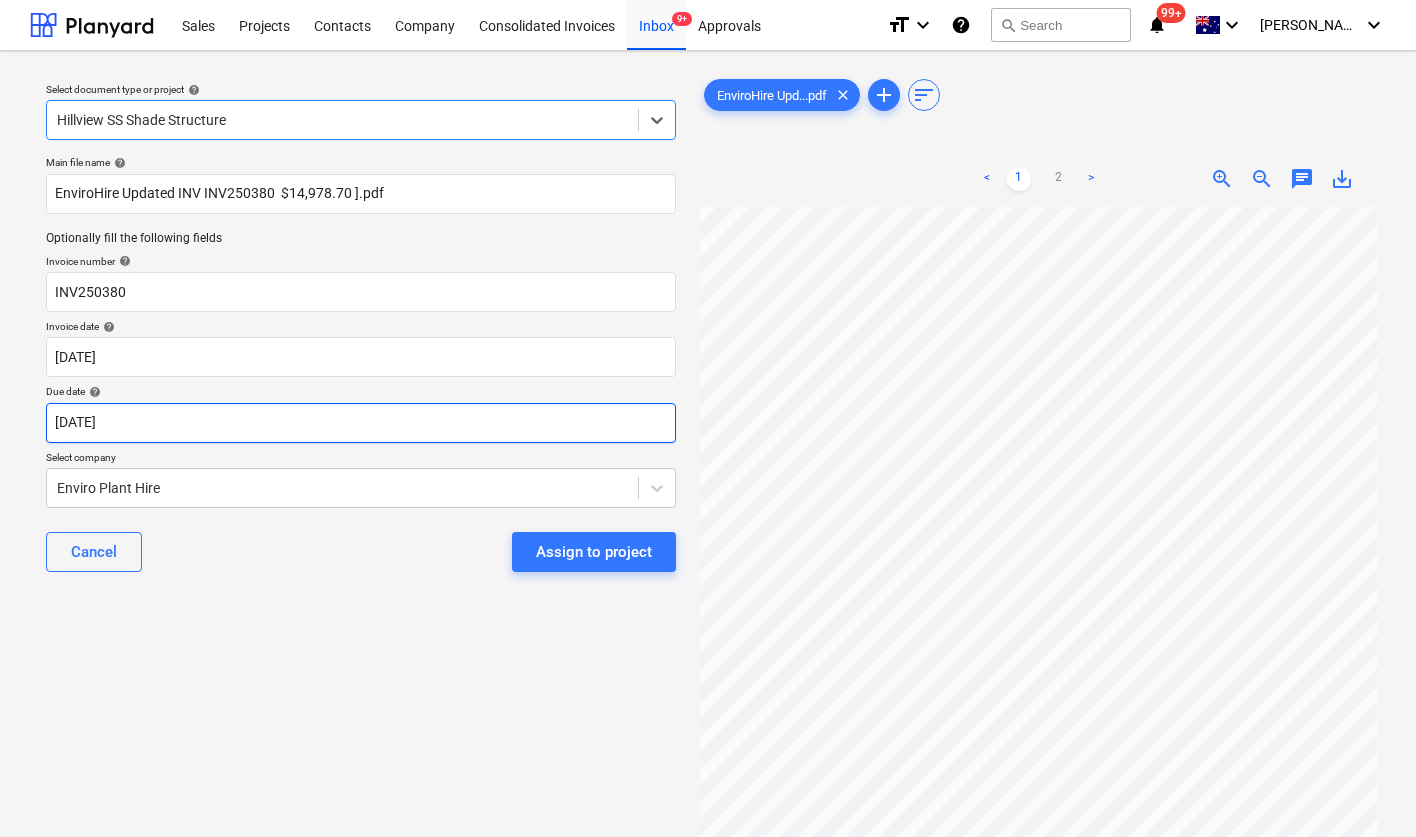 click on "Sales Projects Contacts Company Consolidated Invoices Inbox 9+ Approvals format_size keyboard_arrow_down help search Search notifications 99+ keyboard_arrow_down [PERSON_NAME] keyboard_arrow_down Select document type or project help option Hillview SS Shade Structure, selected.   Select is focused ,type to refine list, press Down to open the menu,  Hillview SS Shade Structure Main file name help EnviroHire Updated INV INV250380  $14,978.70 ].pdf Optionally fill the following fields Invoice number help INV250380 Invoice date help [DATE] [DATE] Press the down arrow key to interact with the calendar and
select a date. Press the question mark key to get the keyboard shortcuts for changing dates. Due date help [DATE] [DATE] Press the down arrow key to interact with the calendar and
select a date. Press the question mark key to get the keyboard shortcuts for changing dates. Select company Enviro Plant Hire   Cancel Assign to project EnviroHire Upd...pdf clear add sort < 1 2 > zoom_in zoom_out" at bounding box center [708, 418] 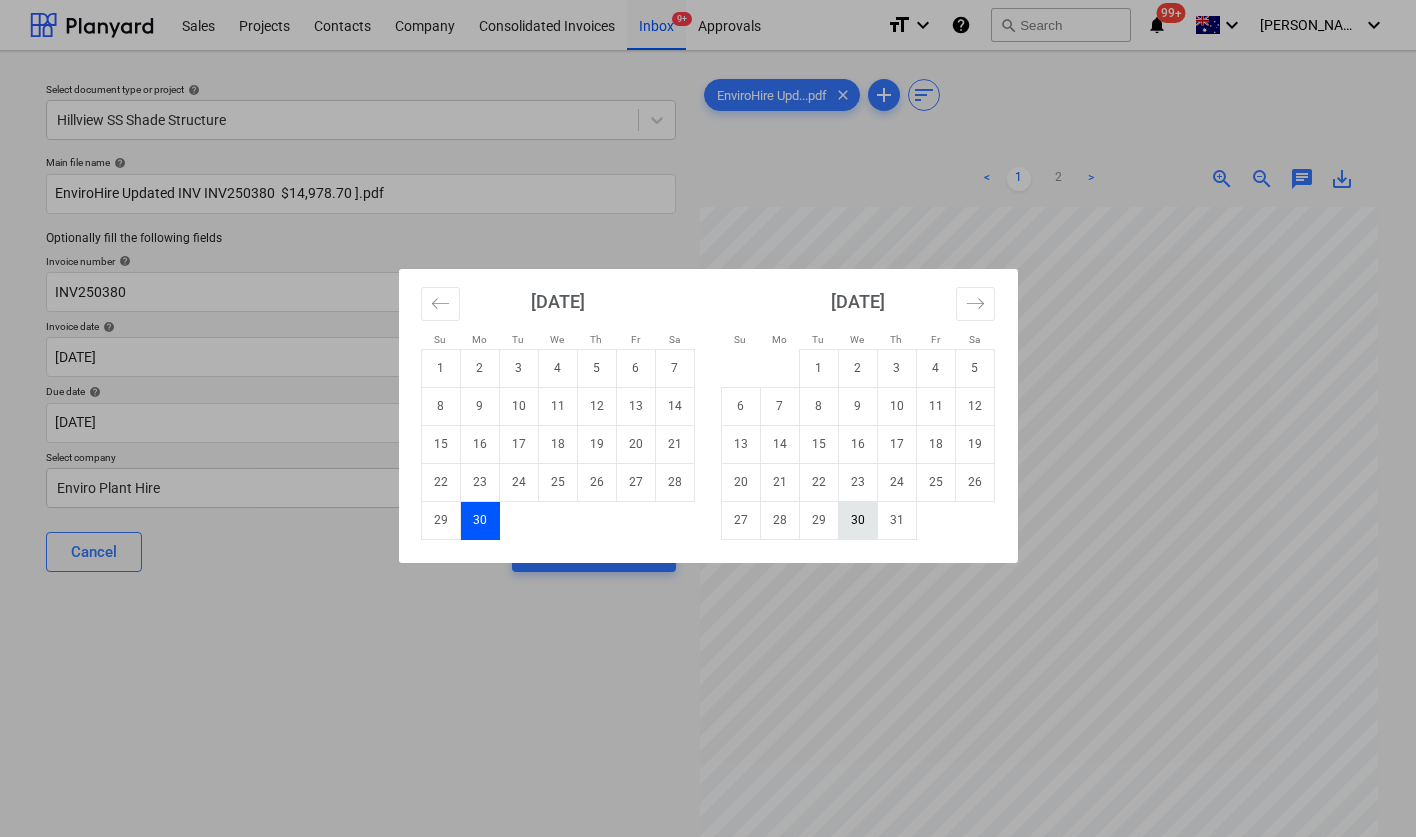 click on "30" at bounding box center [857, 520] 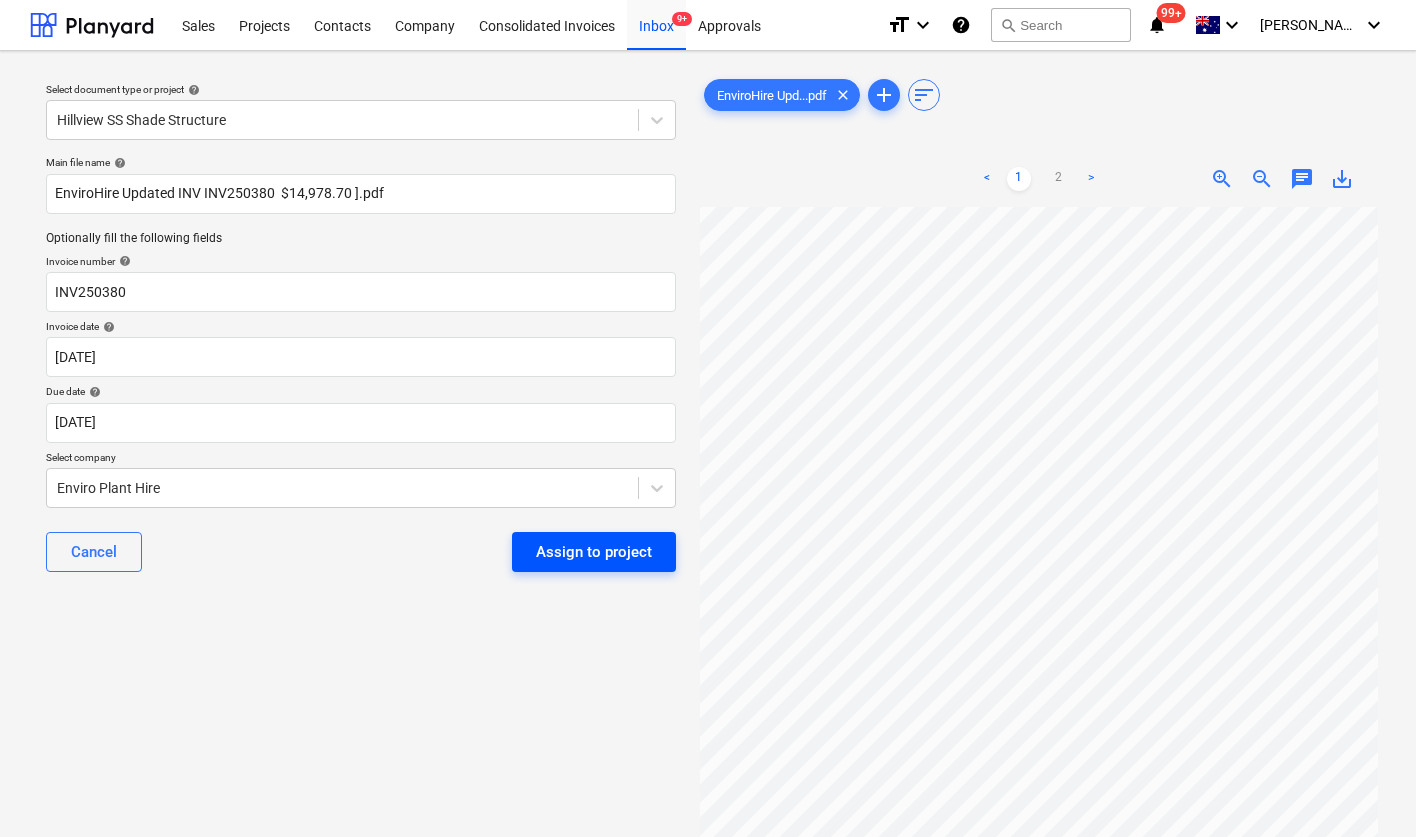 click on "Assign to project" at bounding box center (594, 552) 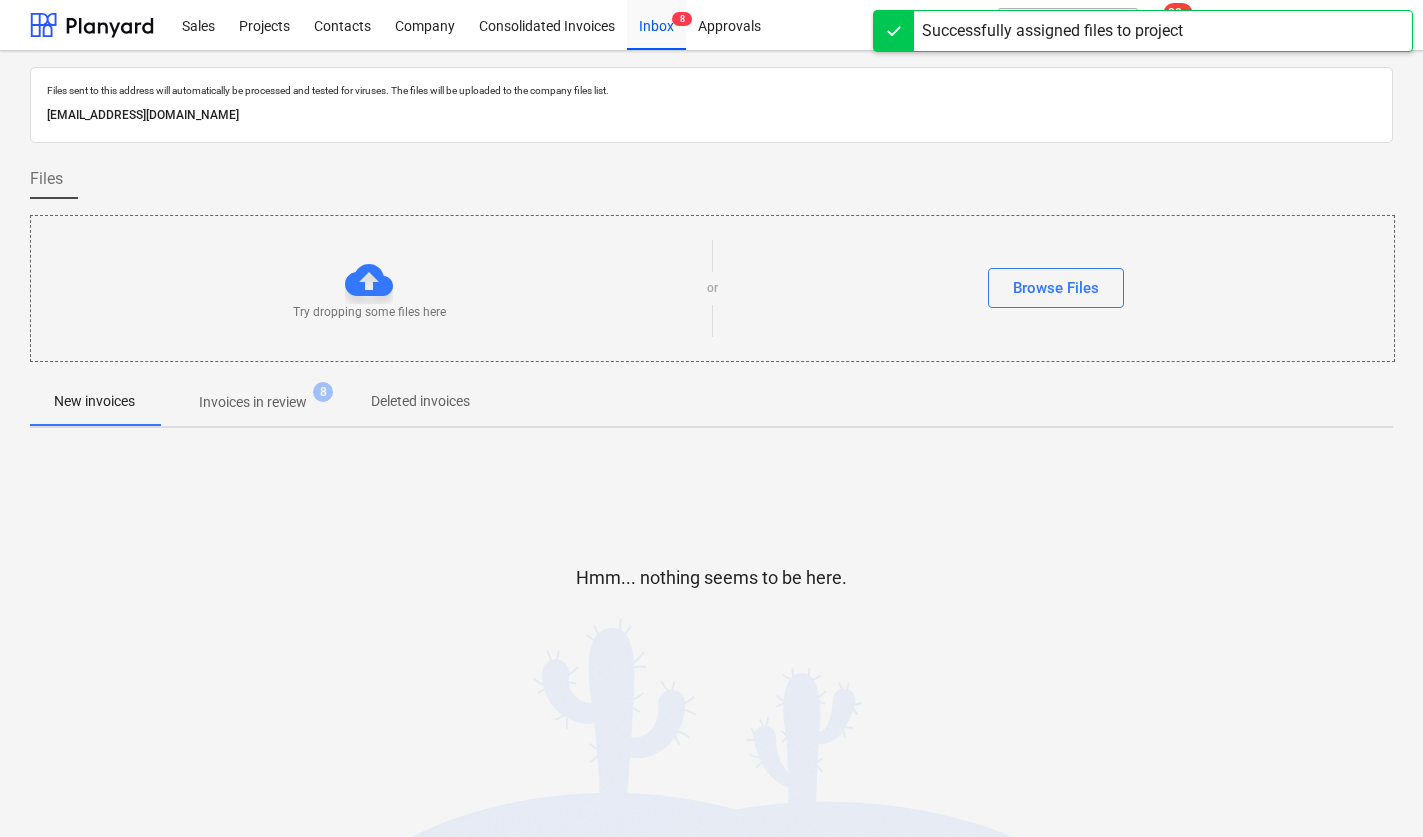 click on "Hmm... nothing seems to be here." at bounding box center [711, 594] 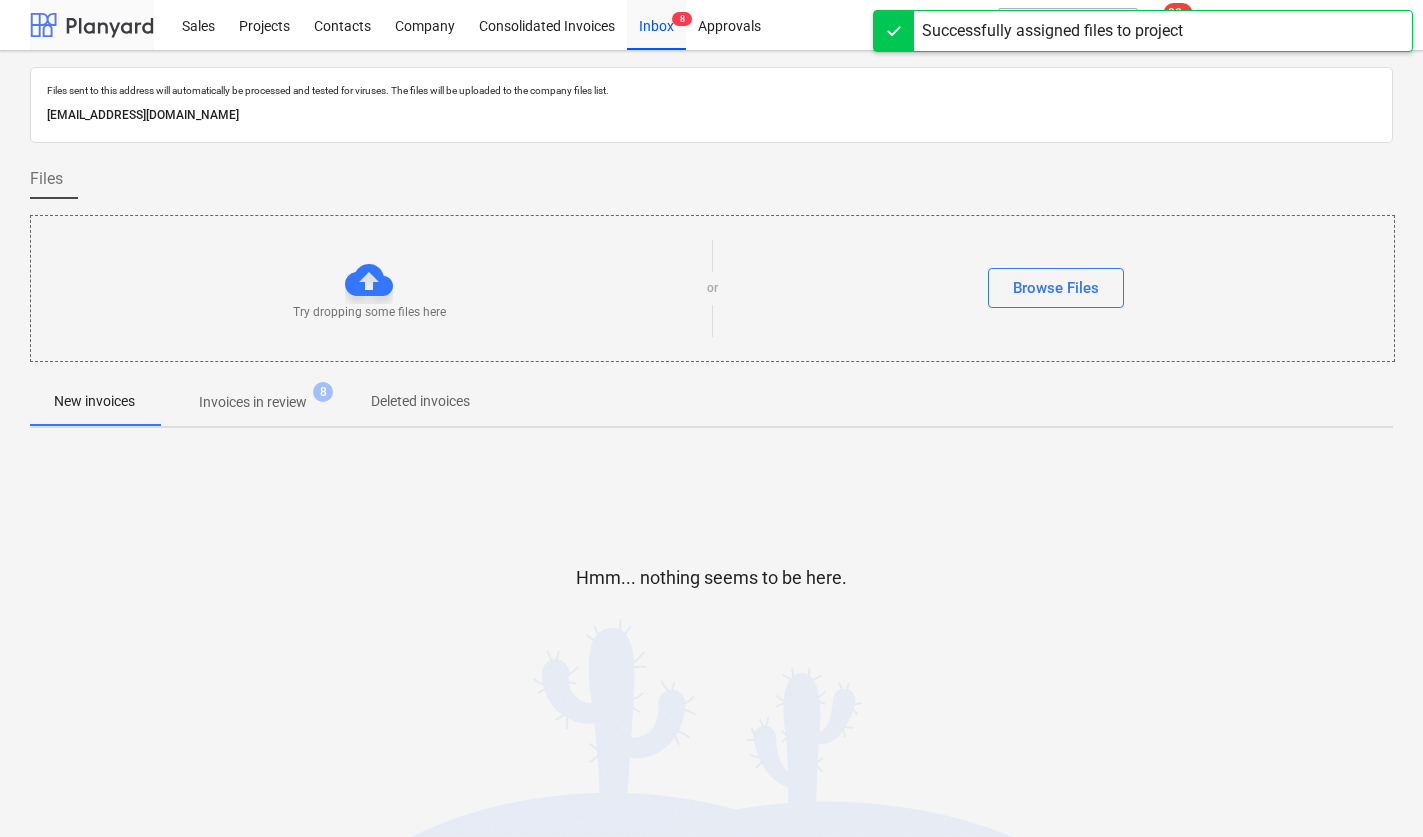 click at bounding box center (92, 25) 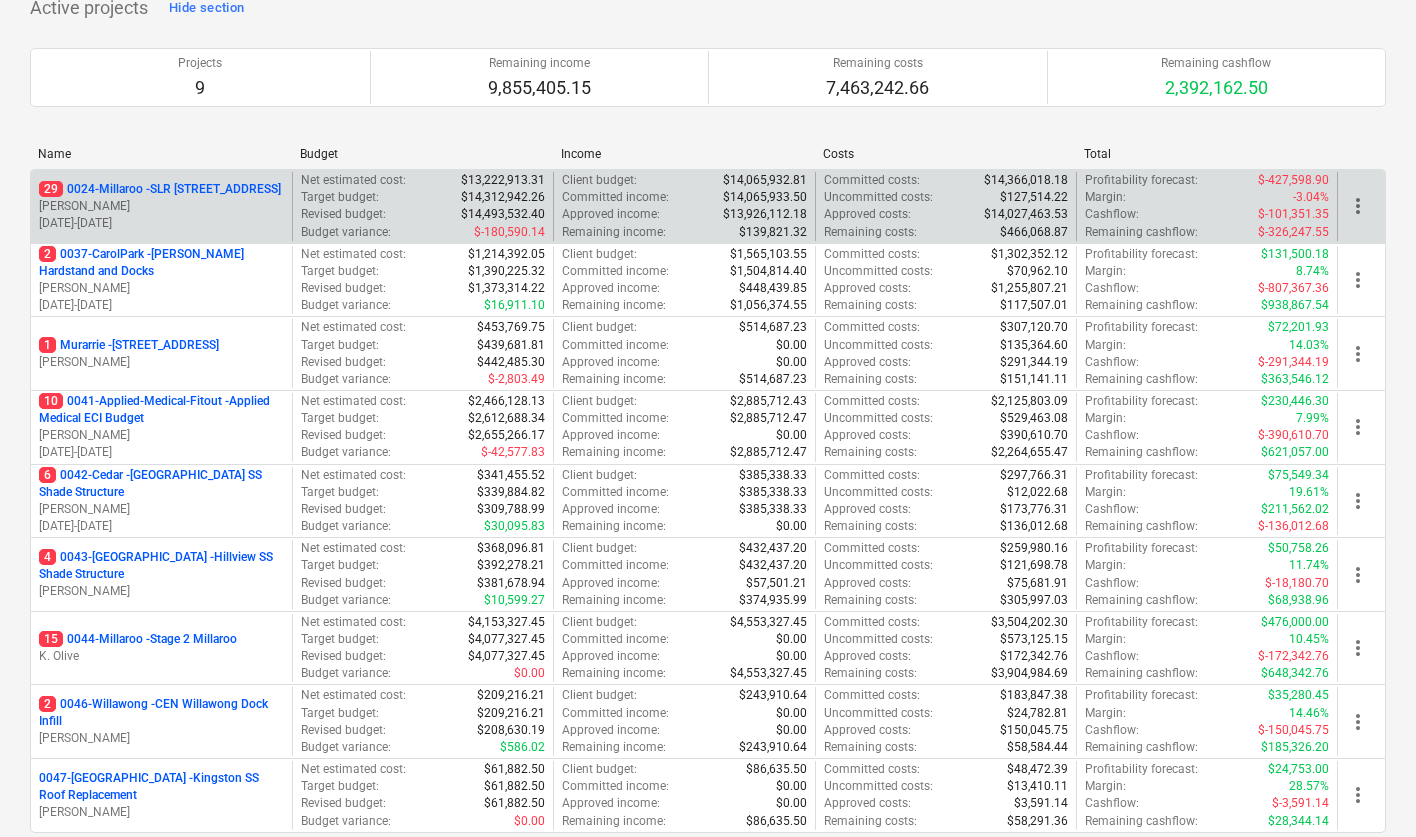 scroll, scrollTop: 185, scrollLeft: 0, axis: vertical 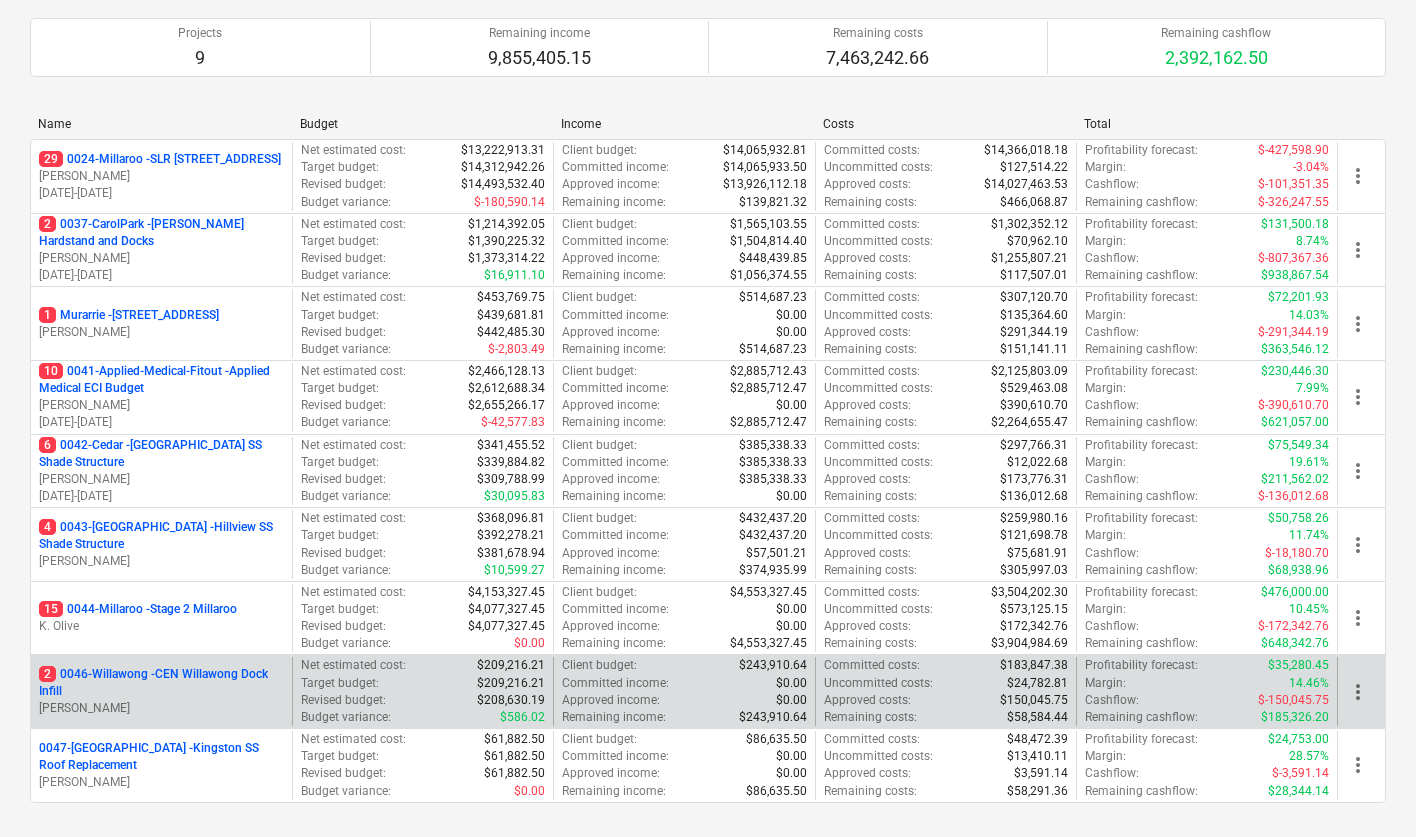 click on "2  0046-Willawong -  CEN Willawong Dock Infill" at bounding box center [161, 683] 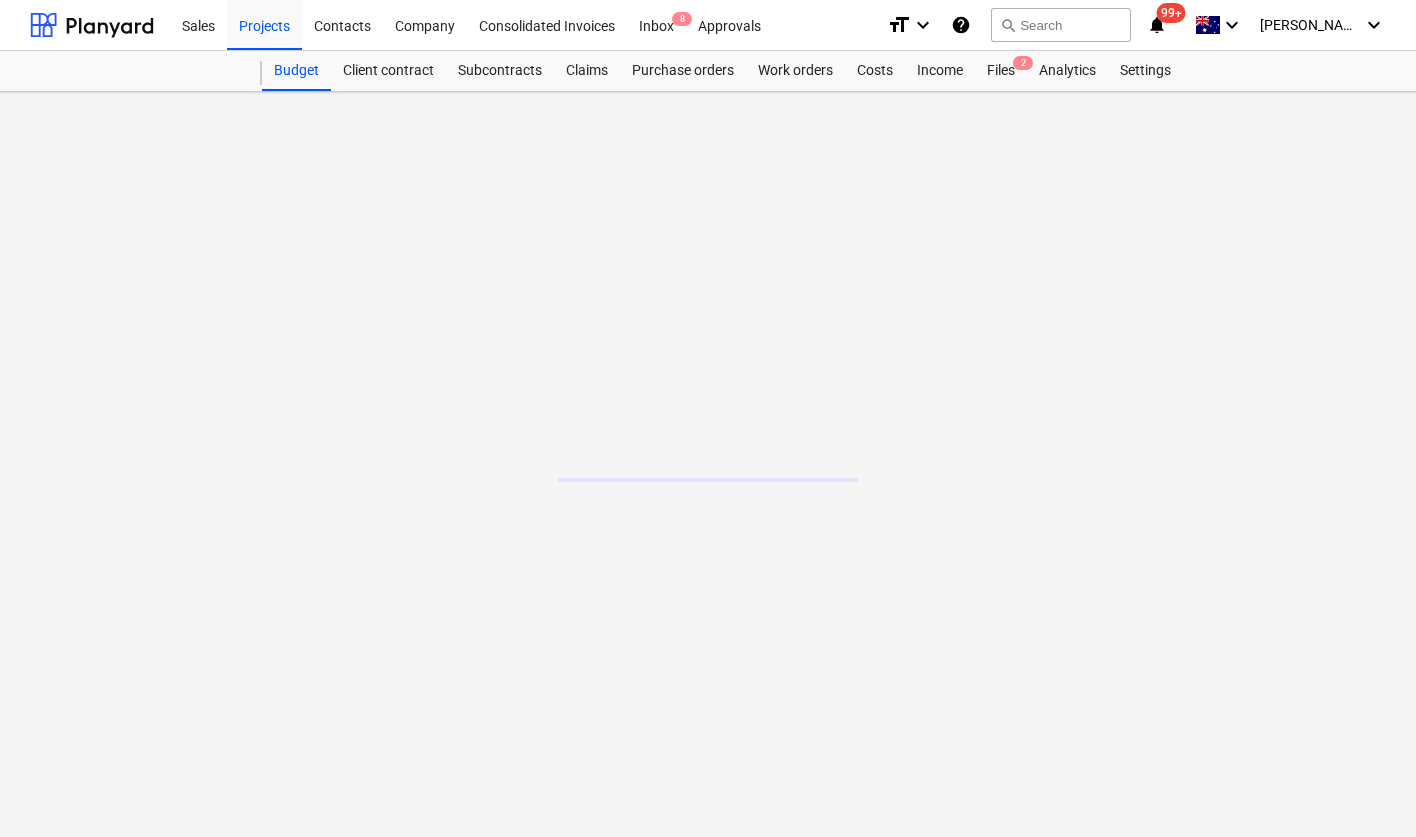 scroll, scrollTop: 0, scrollLeft: 0, axis: both 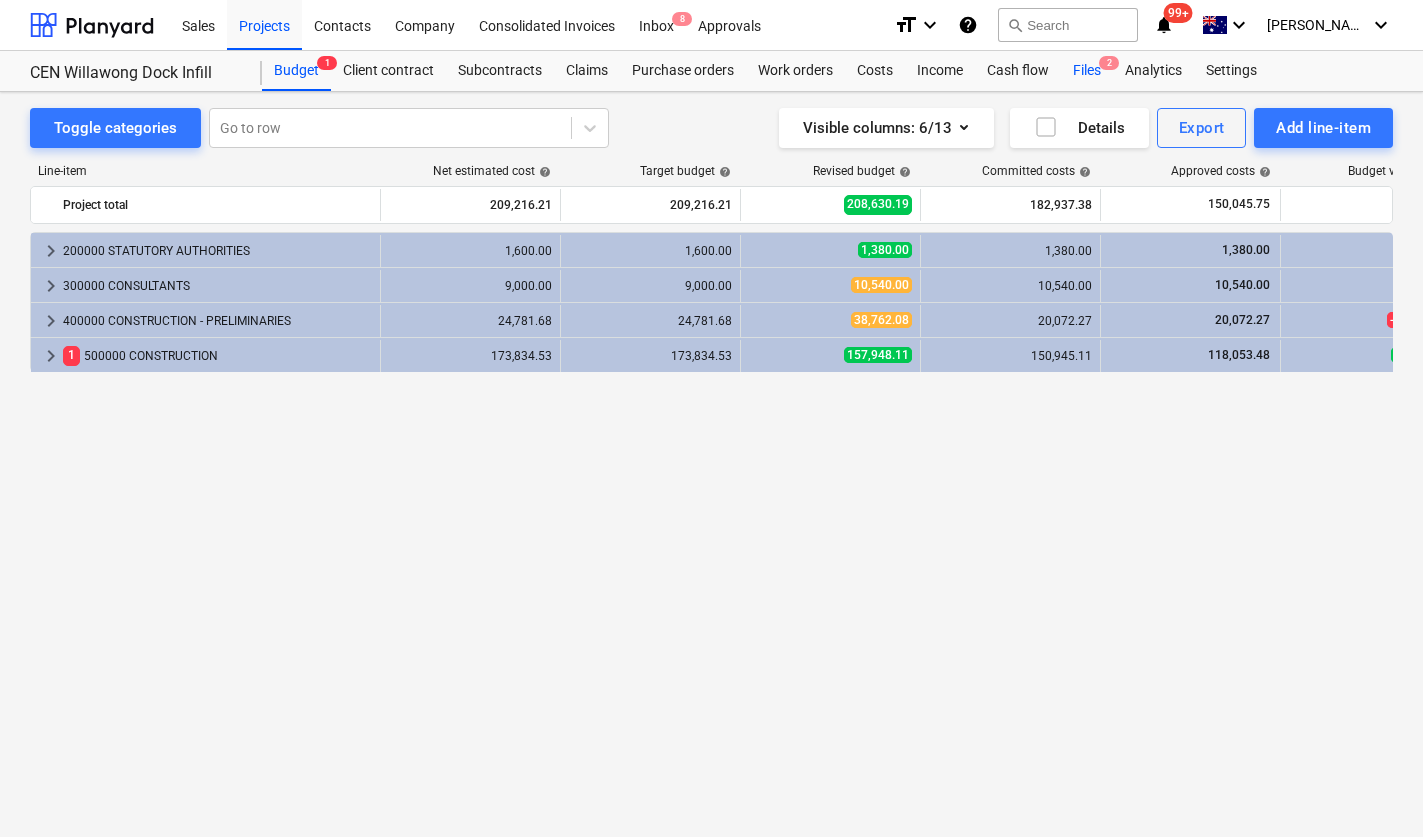 click on "Files 2" at bounding box center [1087, 71] 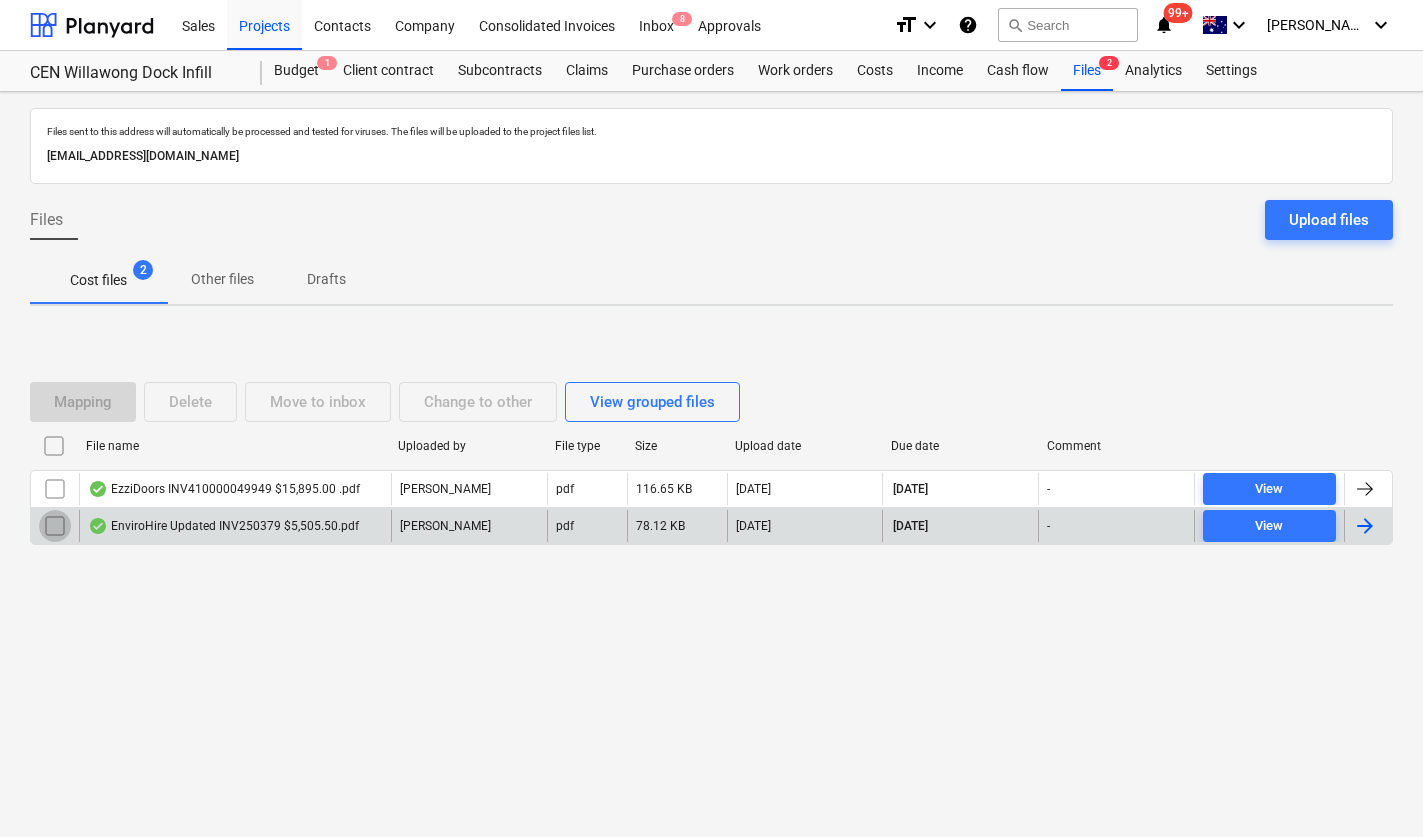 click at bounding box center (55, 526) 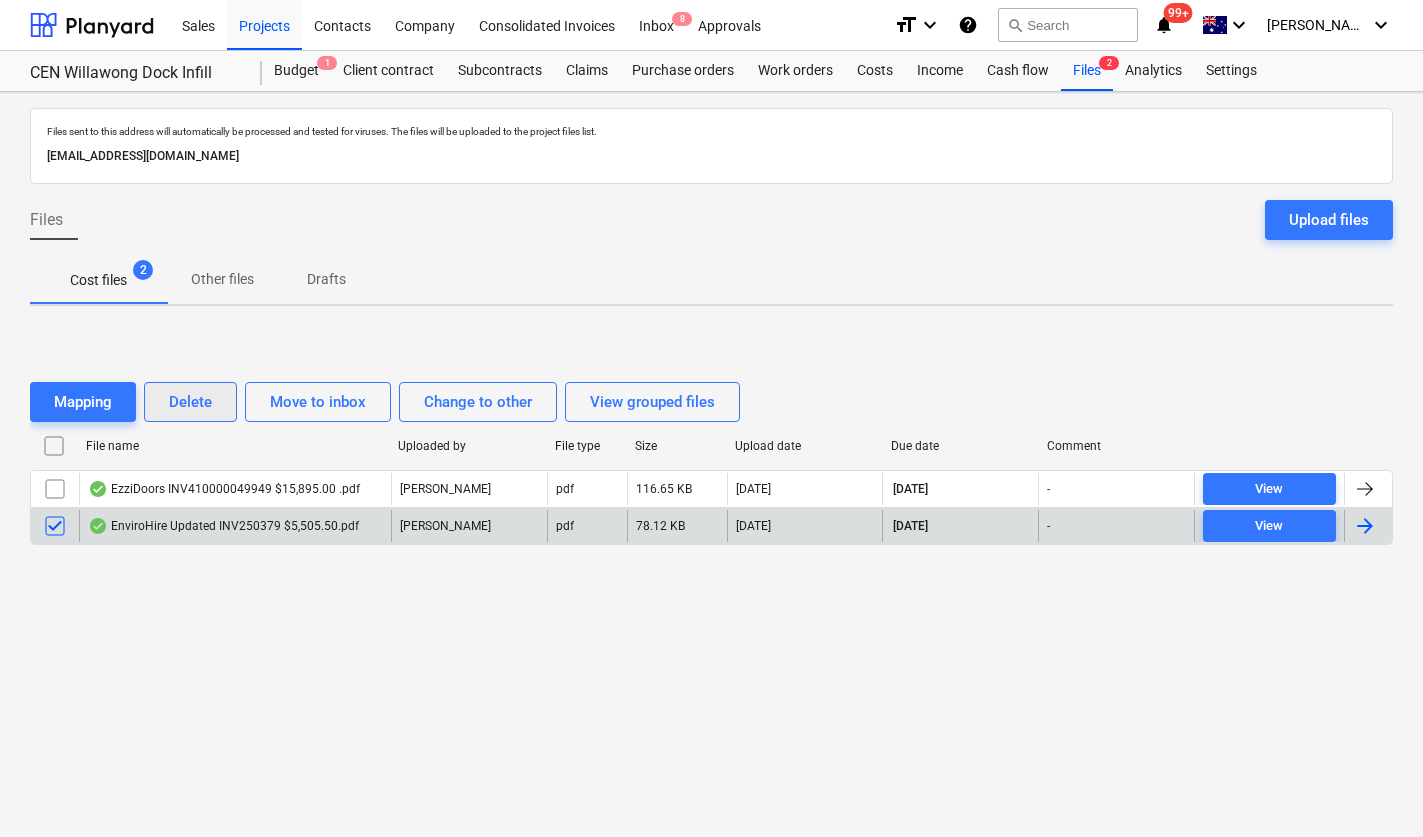 click on "Delete" at bounding box center [190, 402] 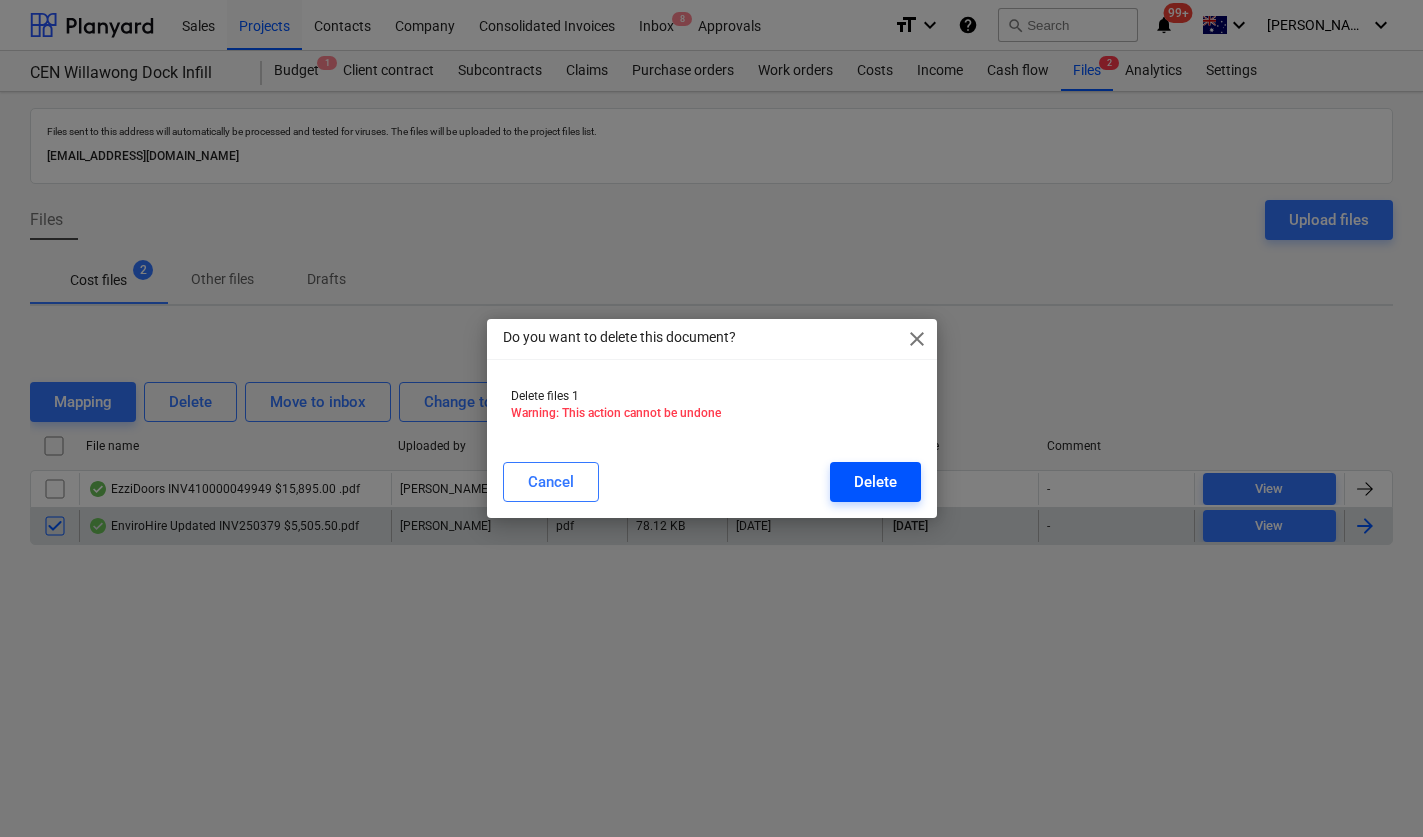 click on "Delete" at bounding box center [875, 482] 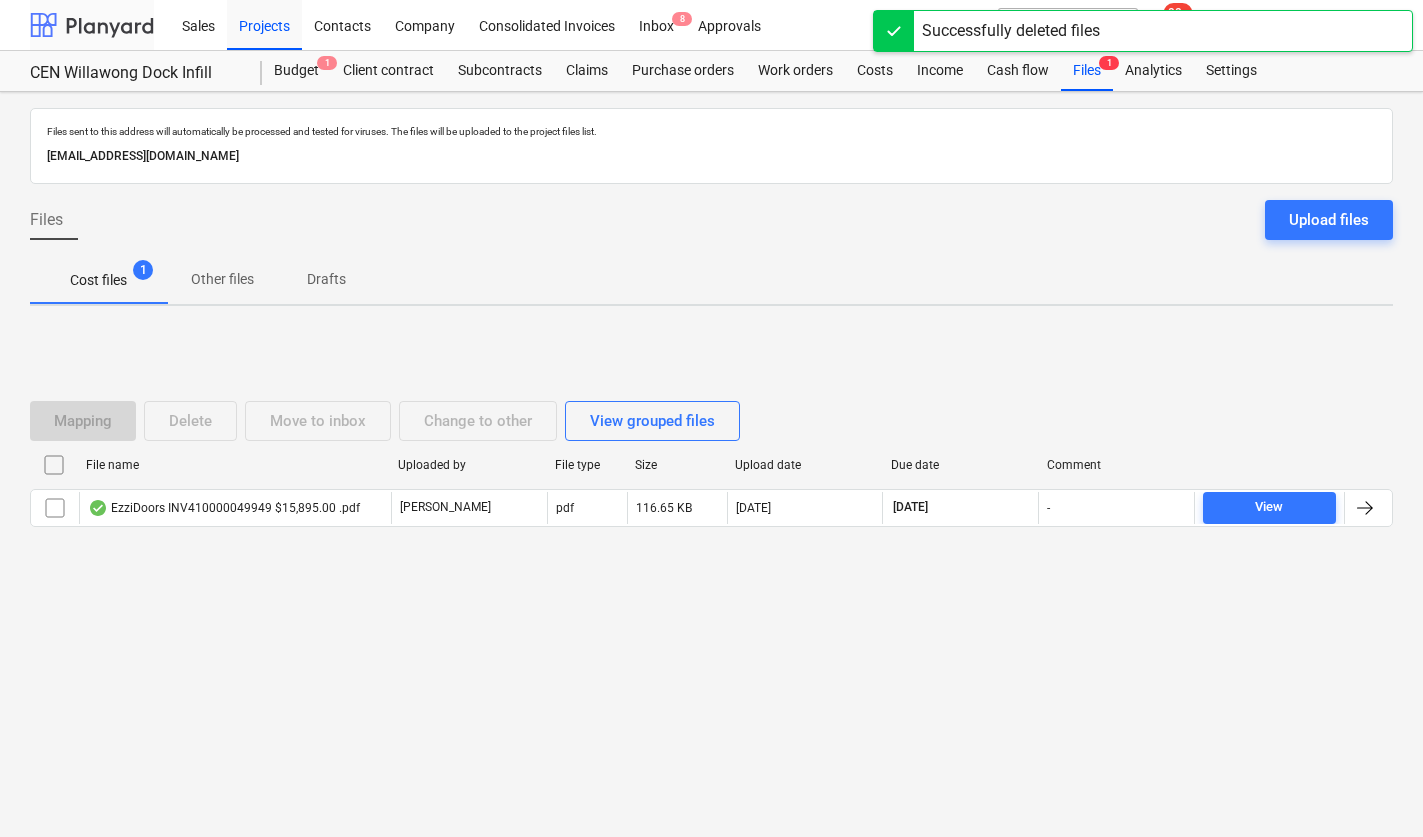 click at bounding box center (92, 25) 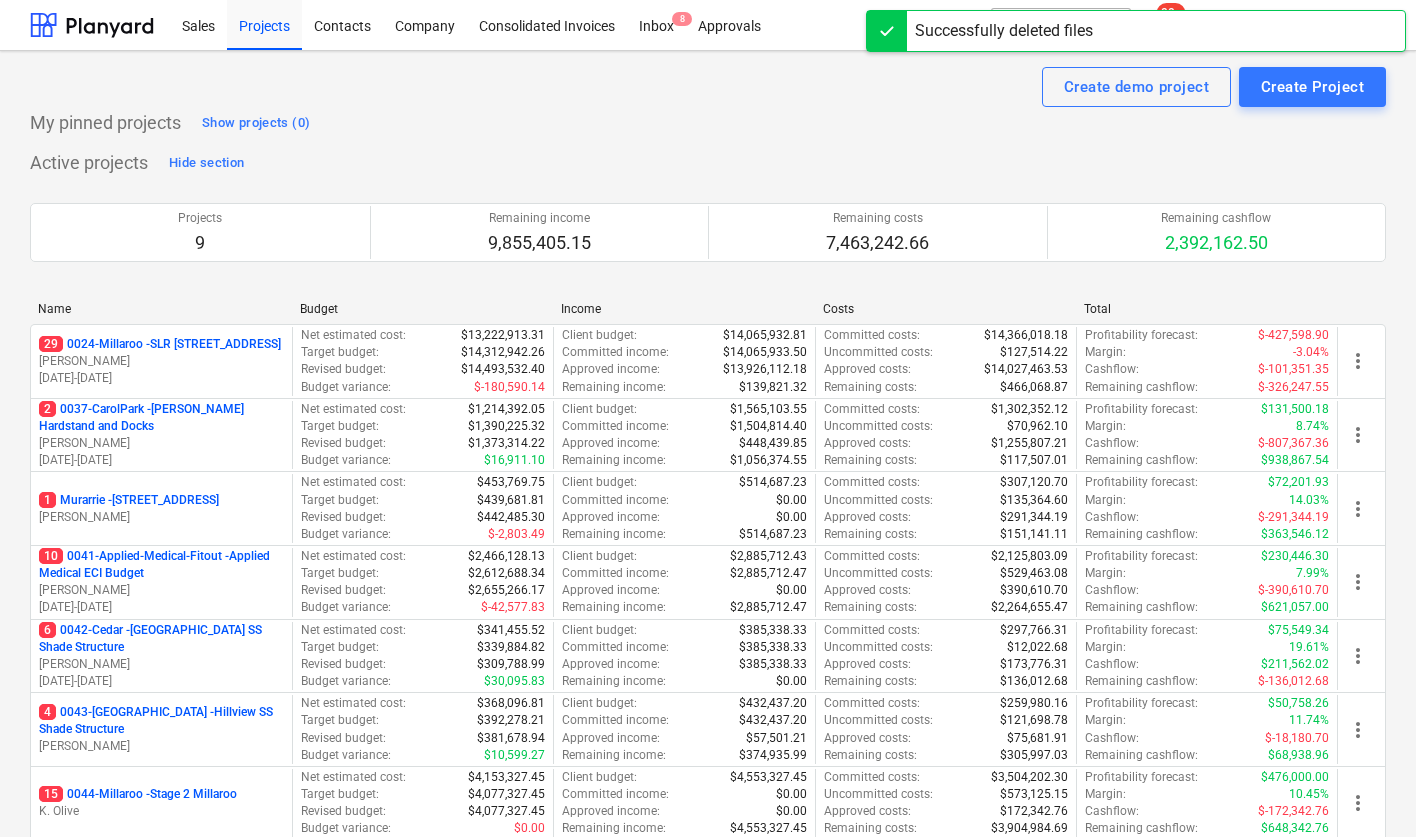 click on "My pinned projects Show projects (0)" at bounding box center (708, 123) 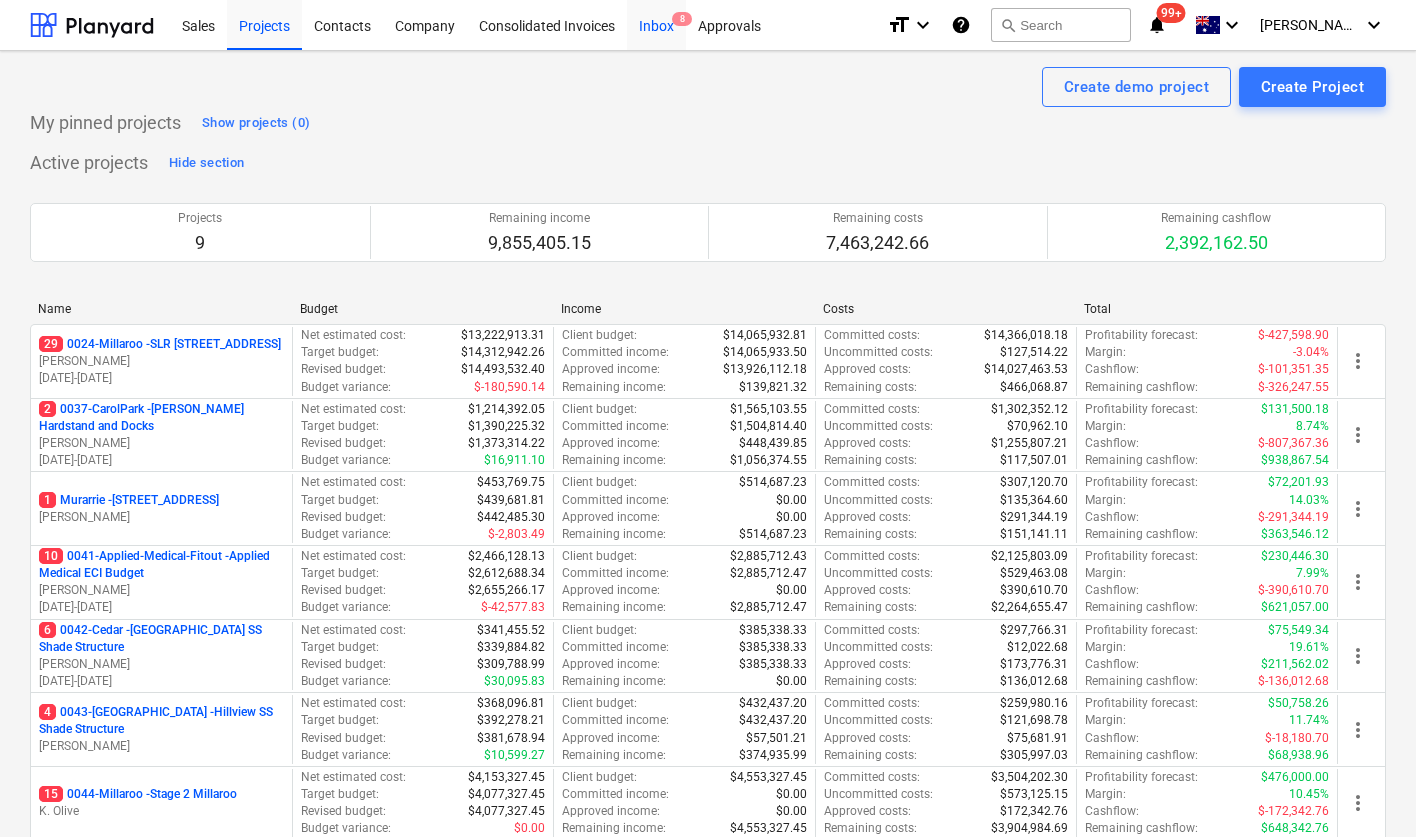 click on "Inbox 8" at bounding box center [656, 24] 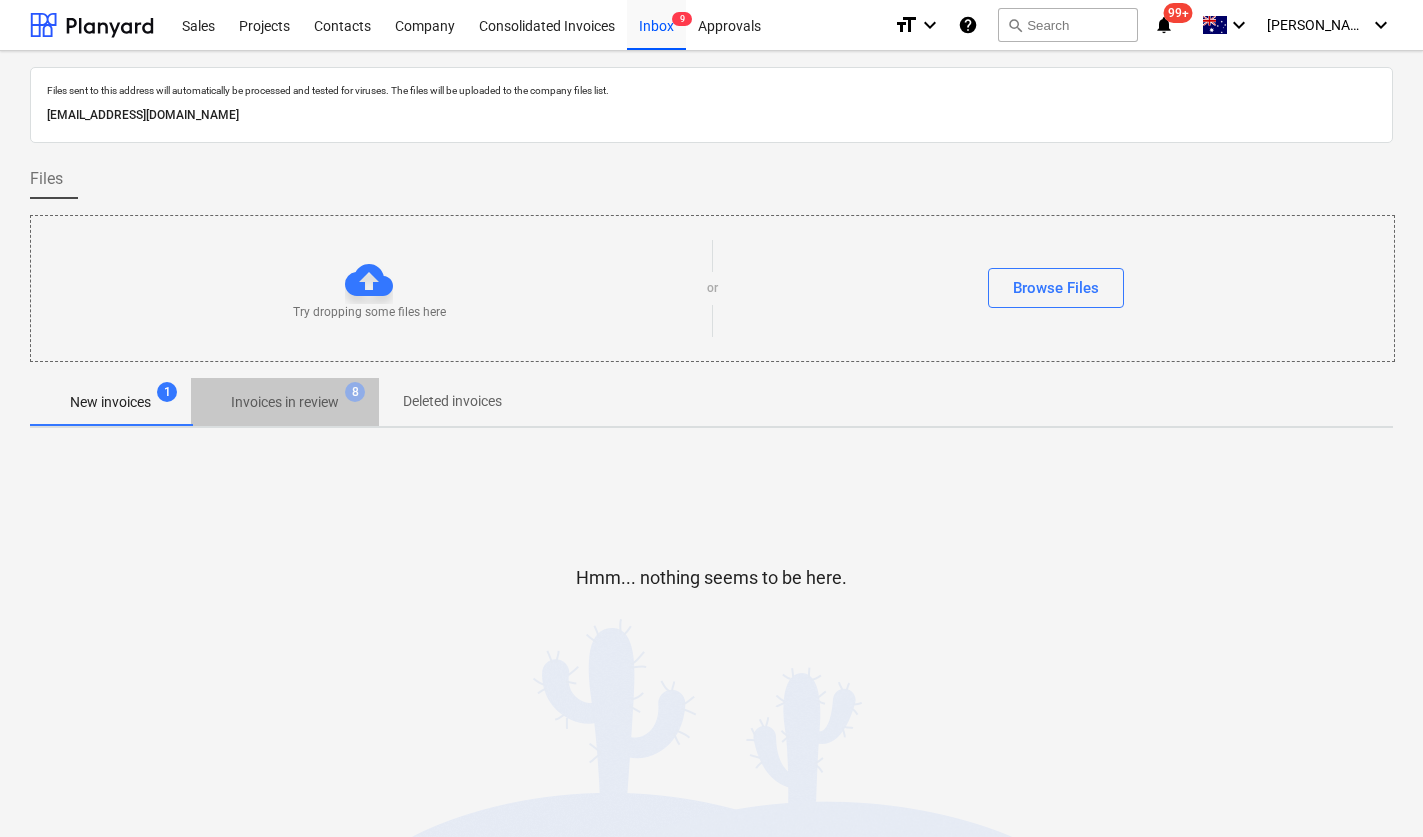 click on "Invoices in review" at bounding box center (285, 402) 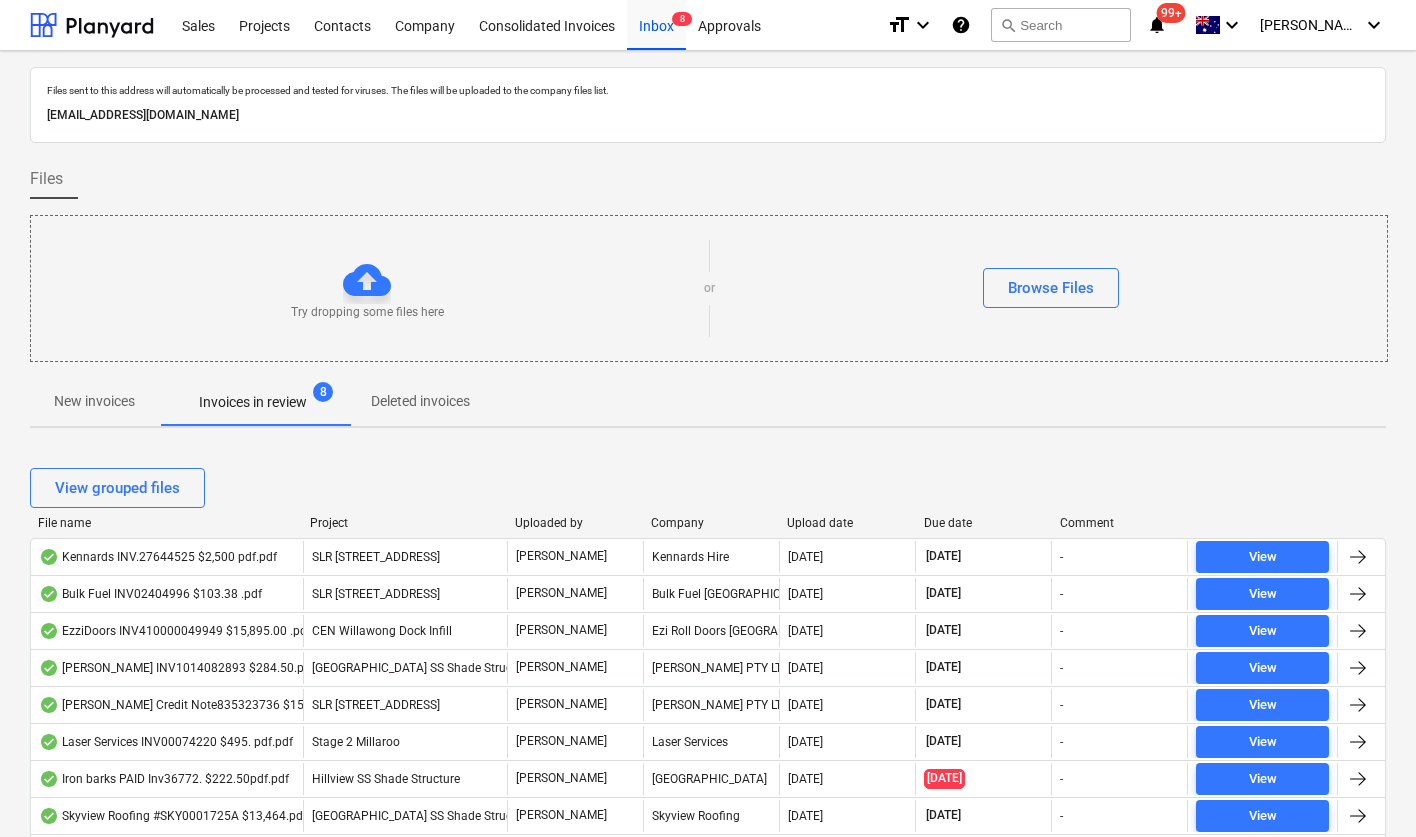 click on "Due date" at bounding box center (984, 523) 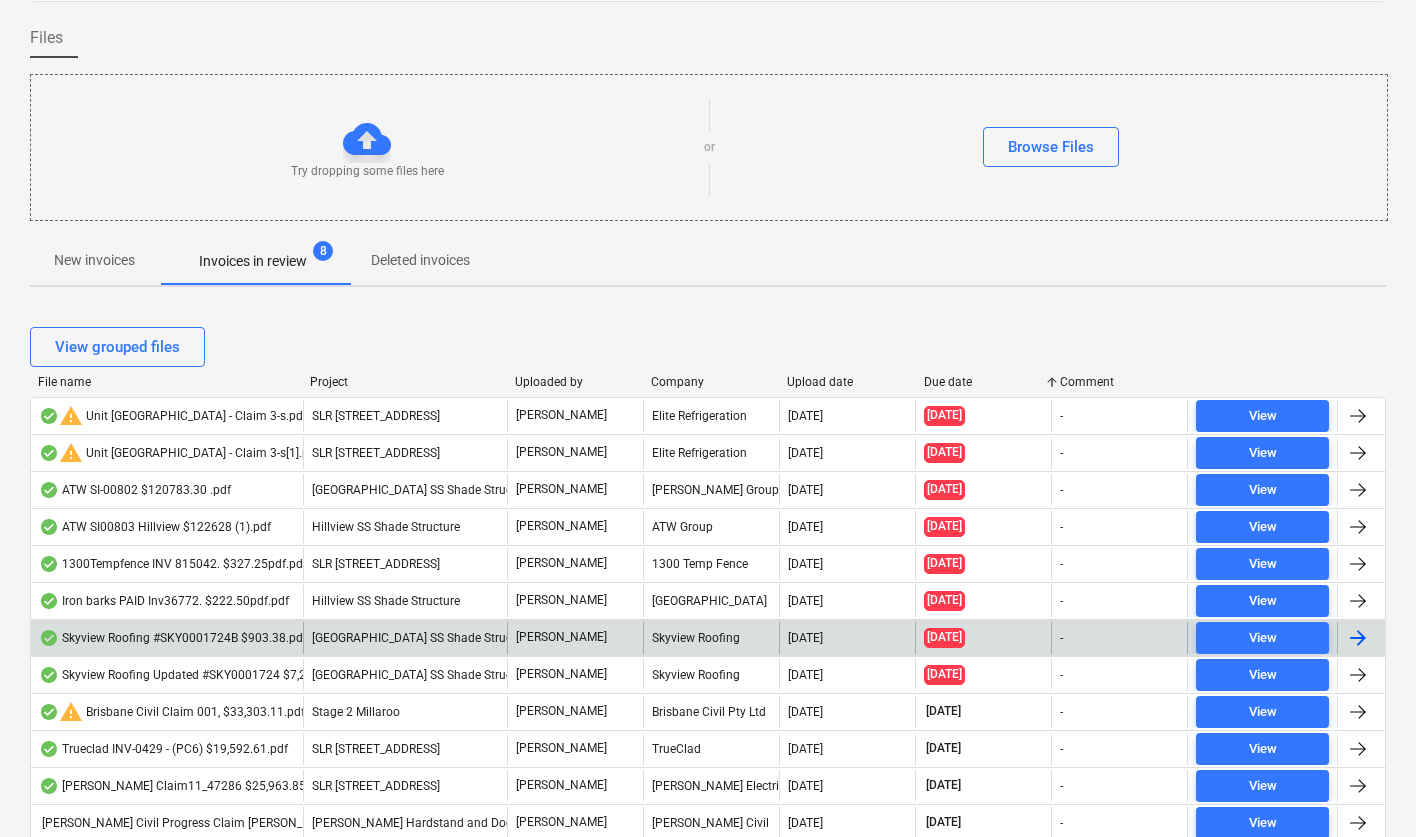 scroll, scrollTop: 144, scrollLeft: 0, axis: vertical 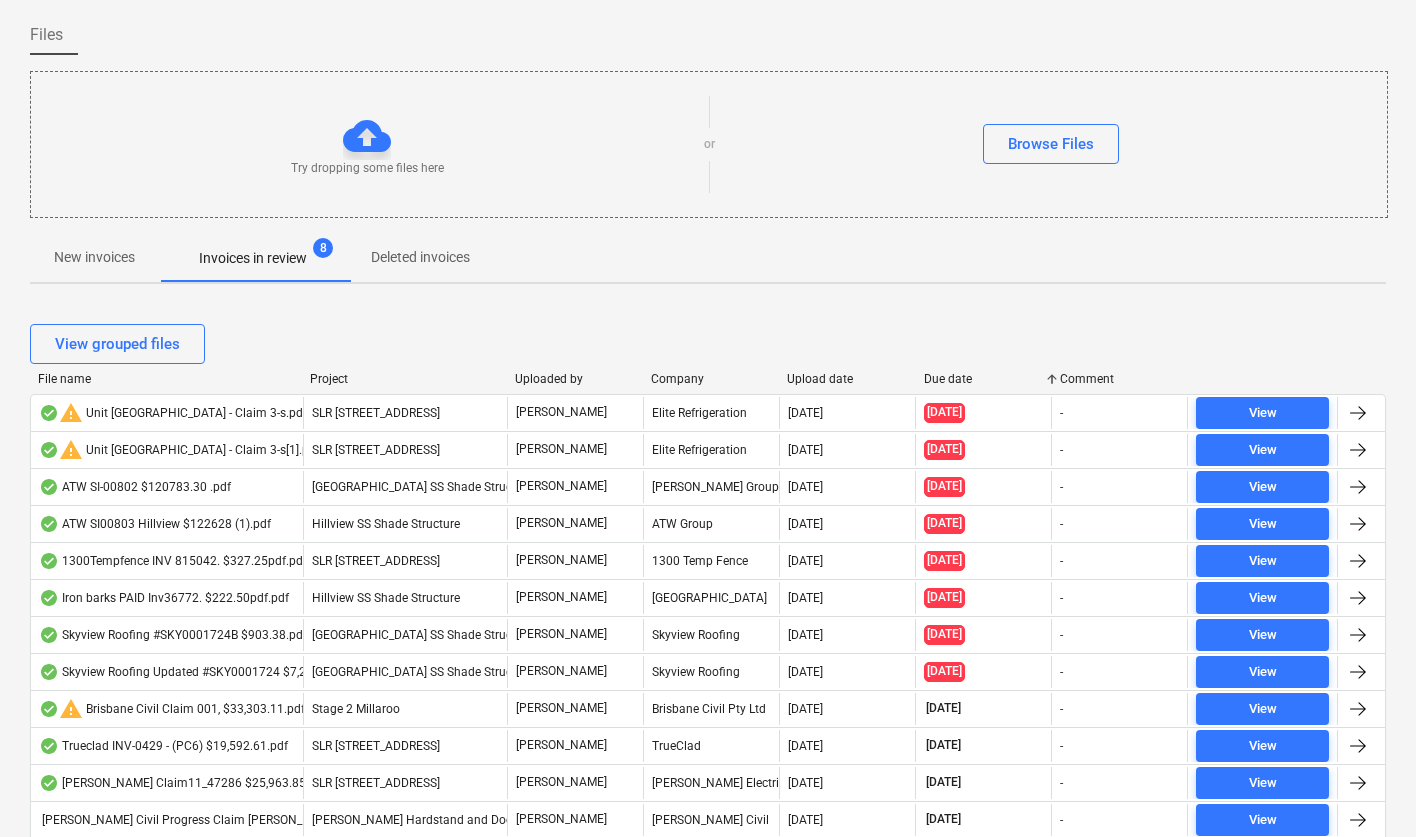 click on "Upload date" at bounding box center (847, 379) 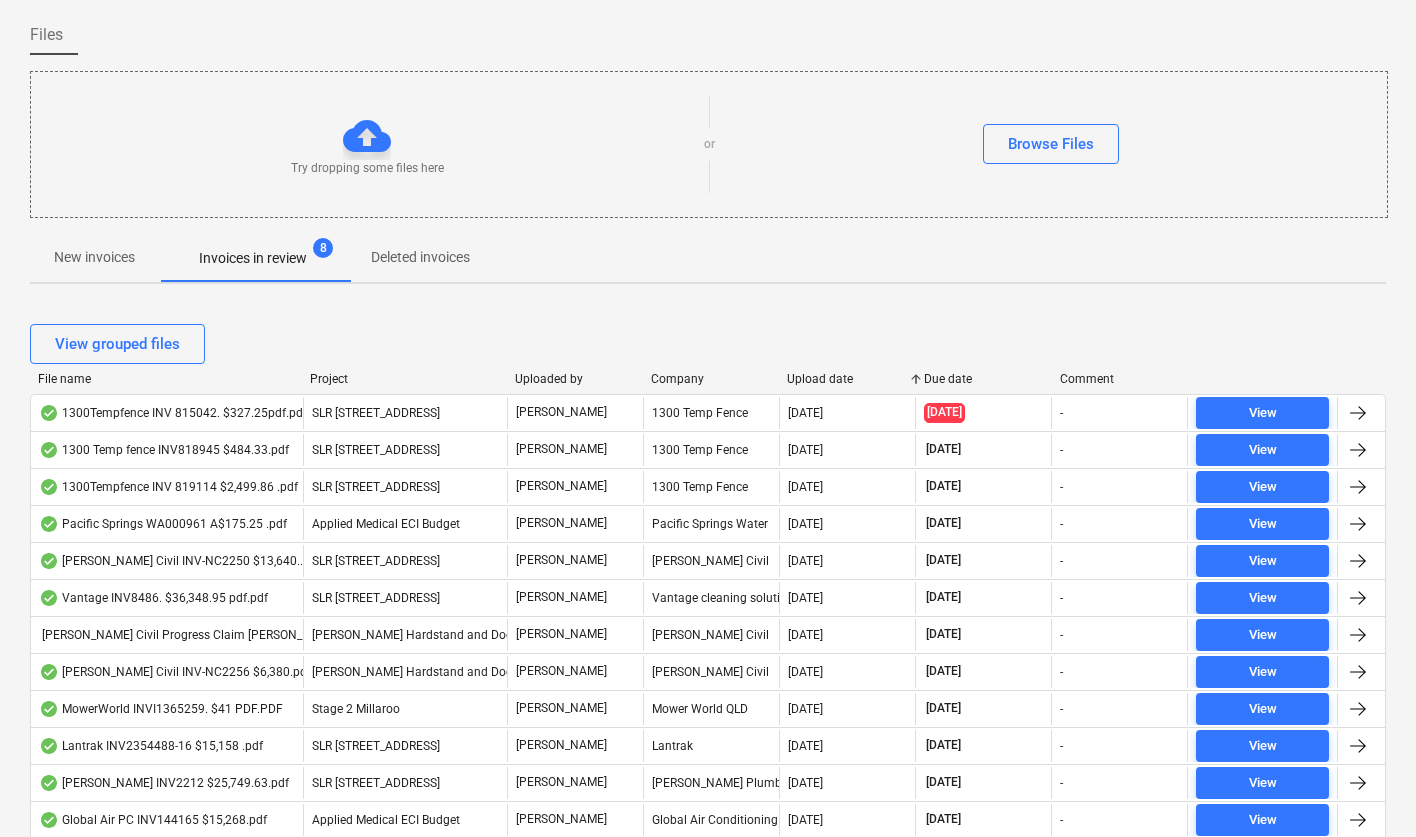 click on "Upload date" at bounding box center (847, 379) 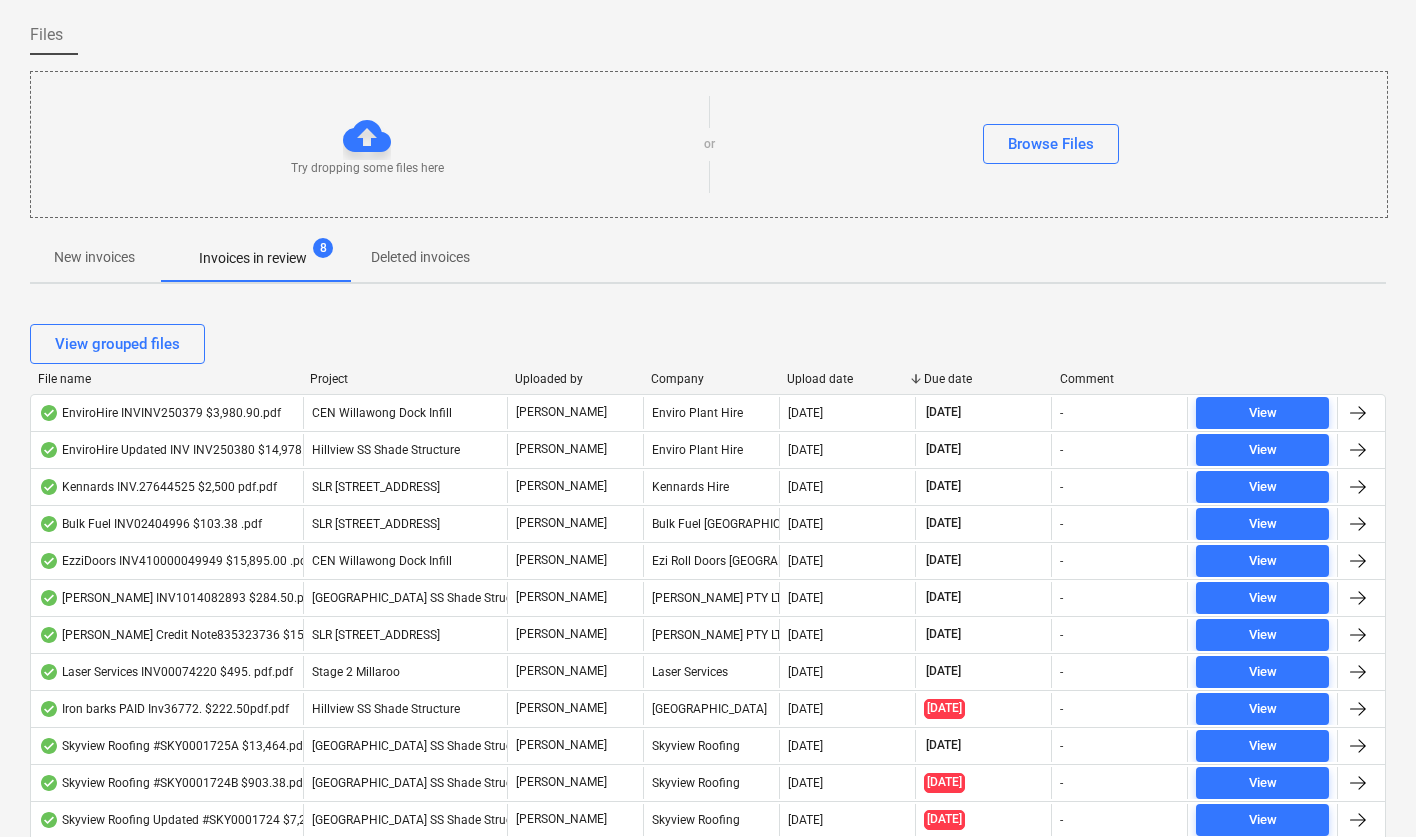scroll, scrollTop: 0, scrollLeft: 0, axis: both 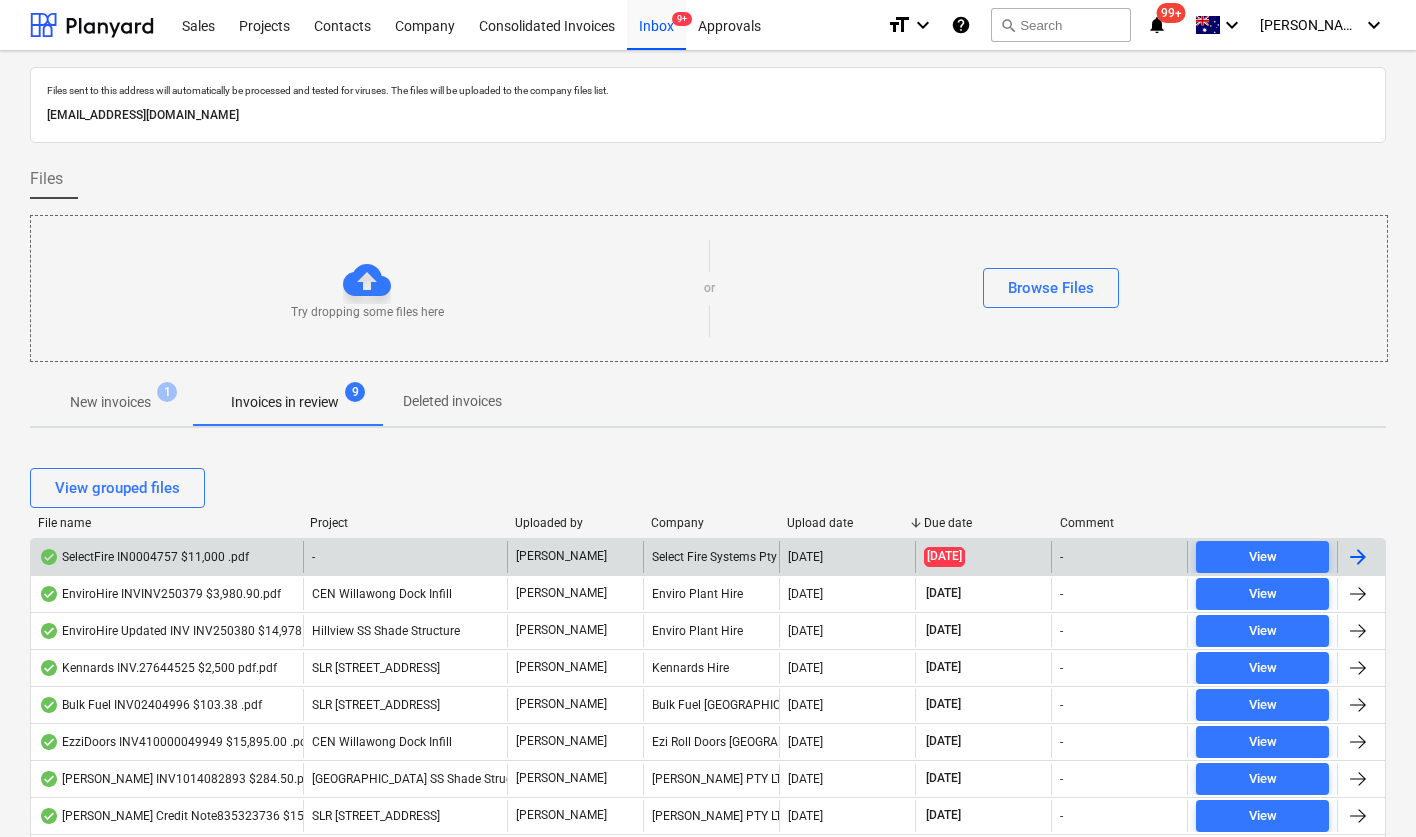 click on "SelectFire IN0004757 $11,000 .pdf" at bounding box center [144, 557] 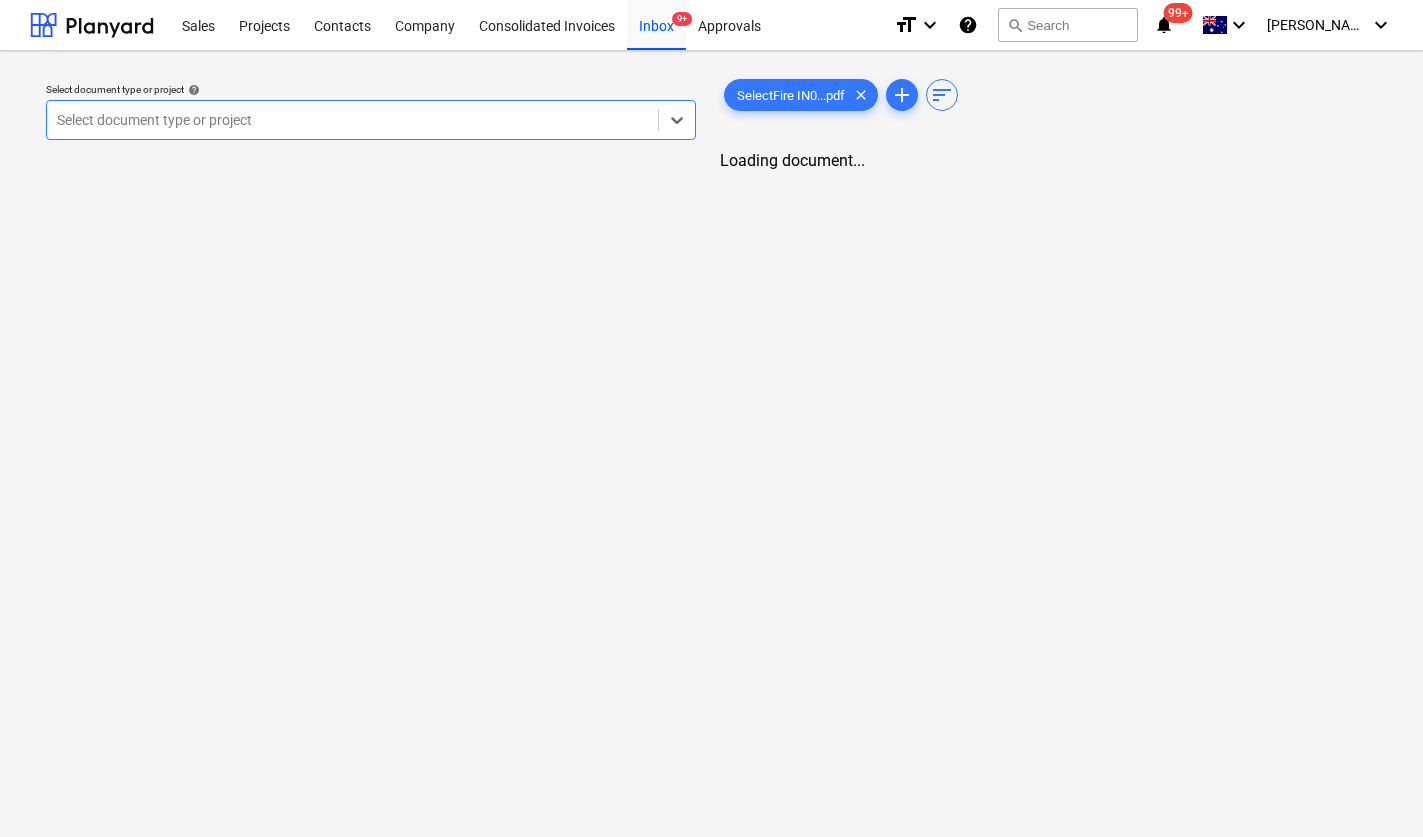 click at bounding box center (352, 120) 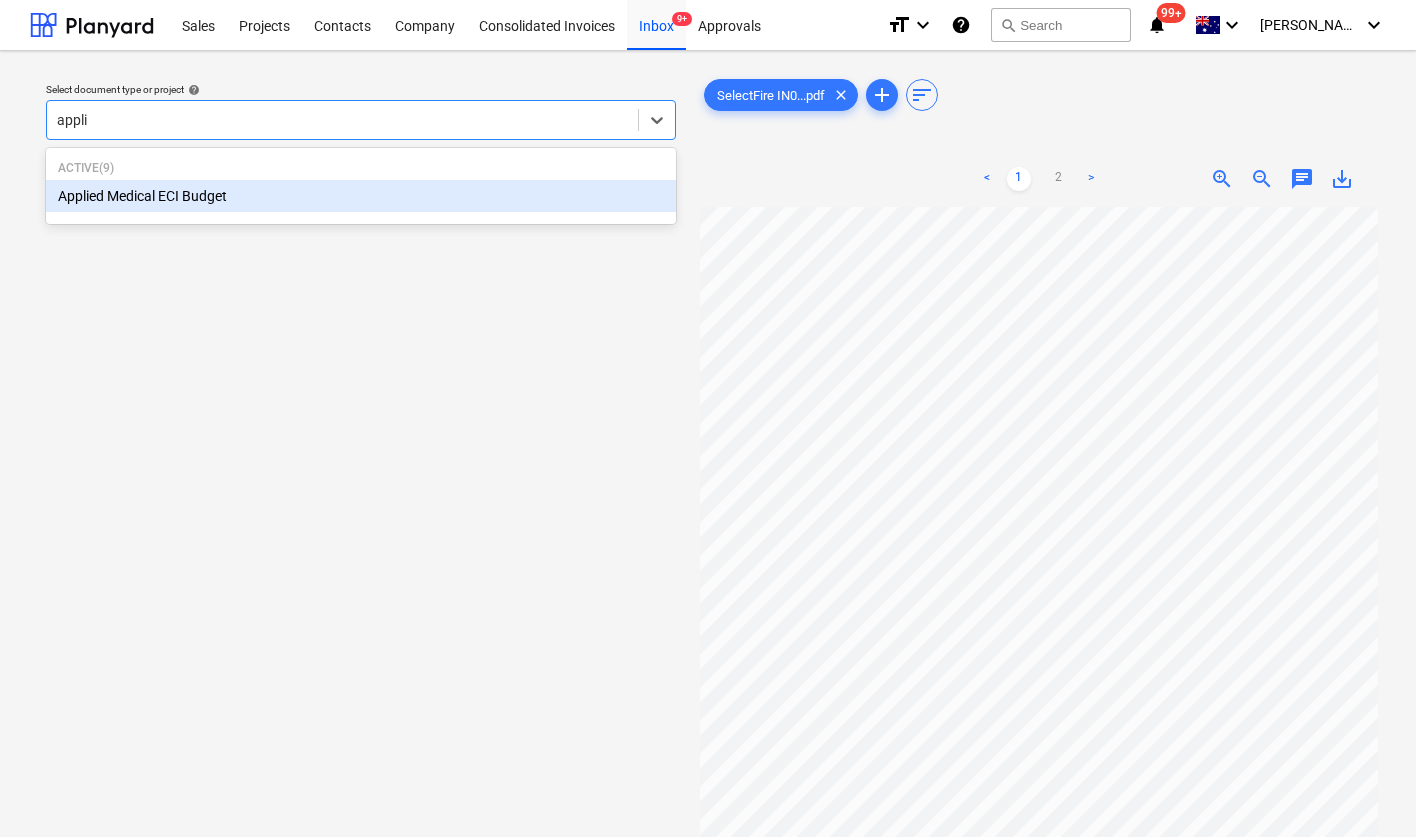 type on "appli" 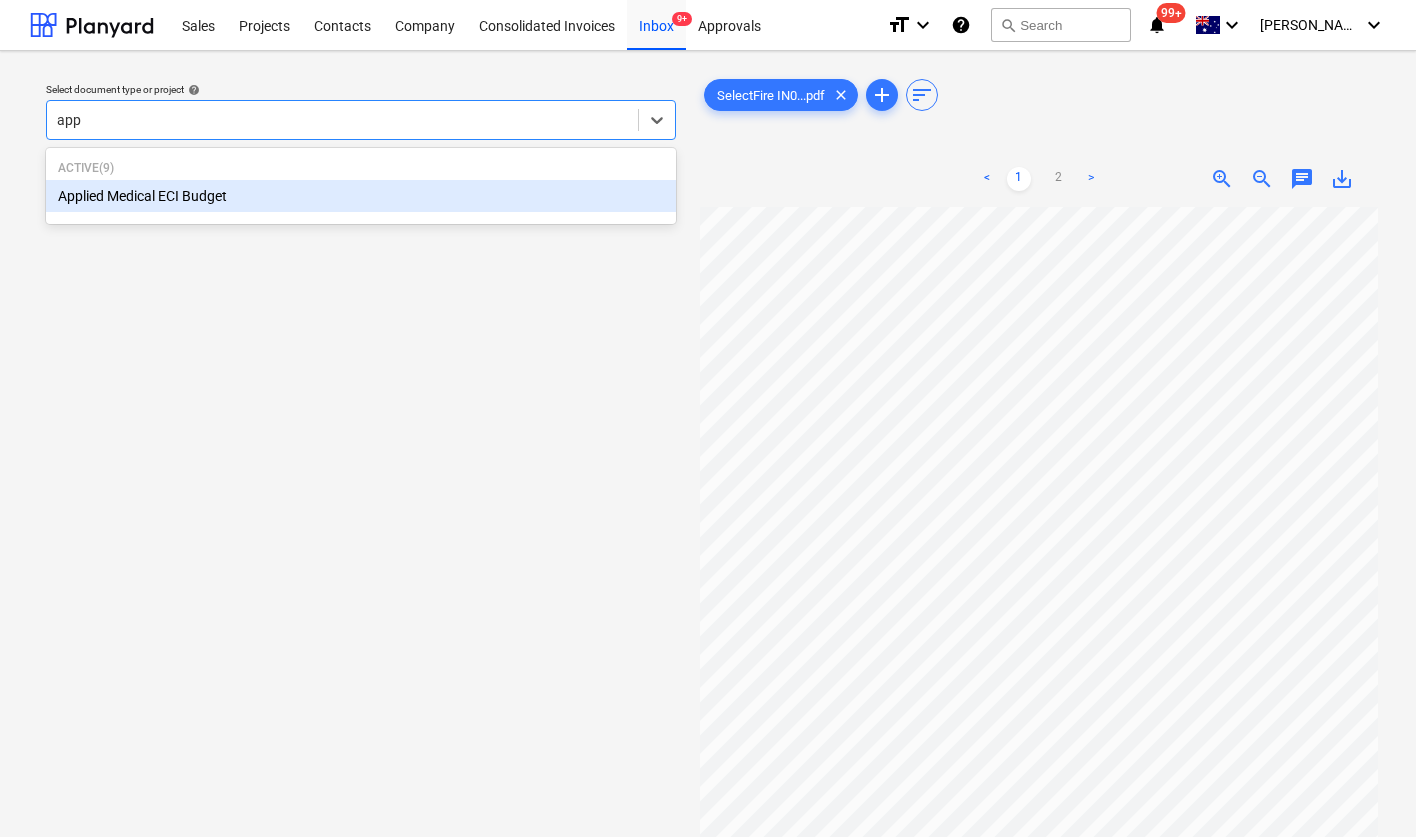 type on "appl" 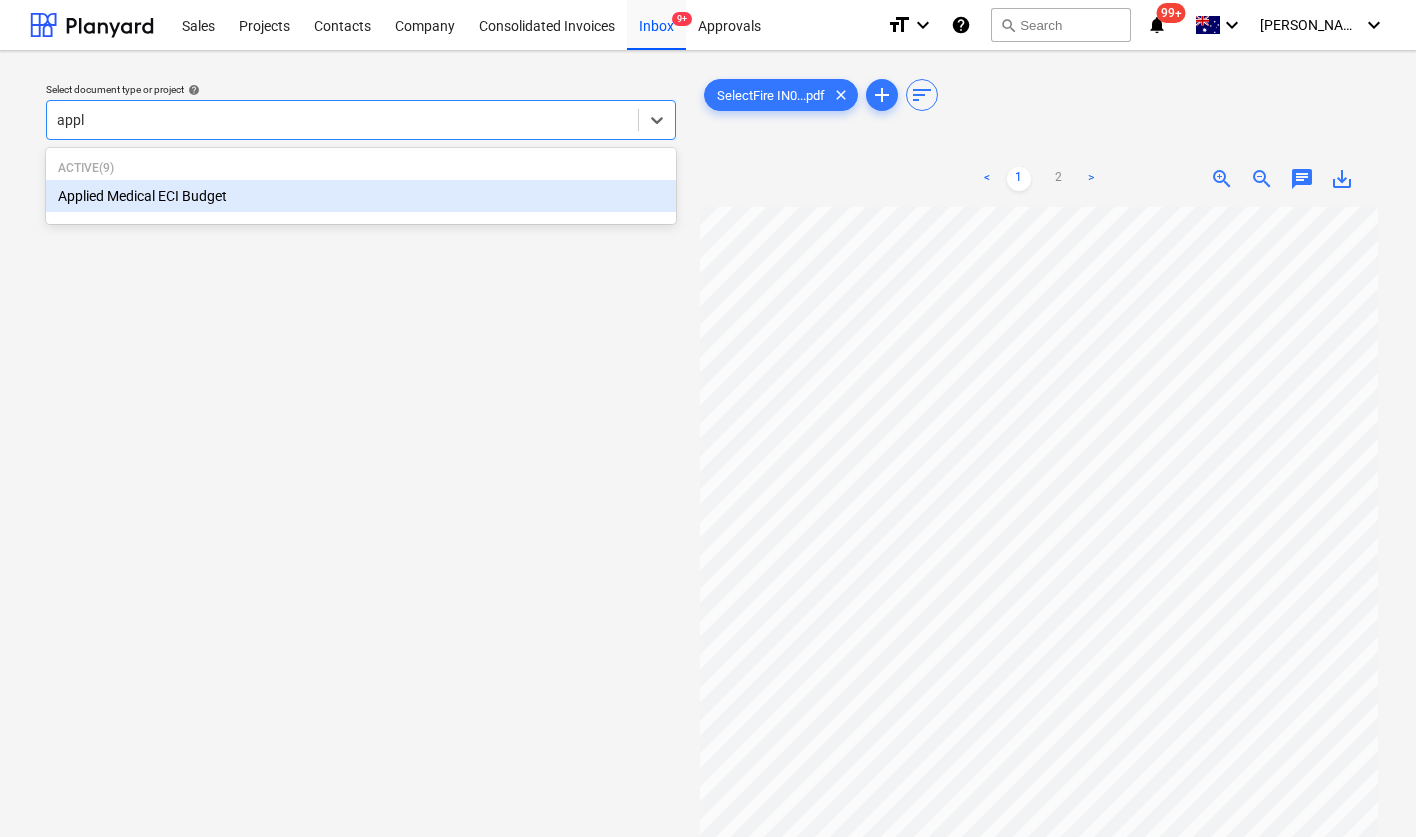 click on "Applied Medical ECI Budget" at bounding box center (361, 196) 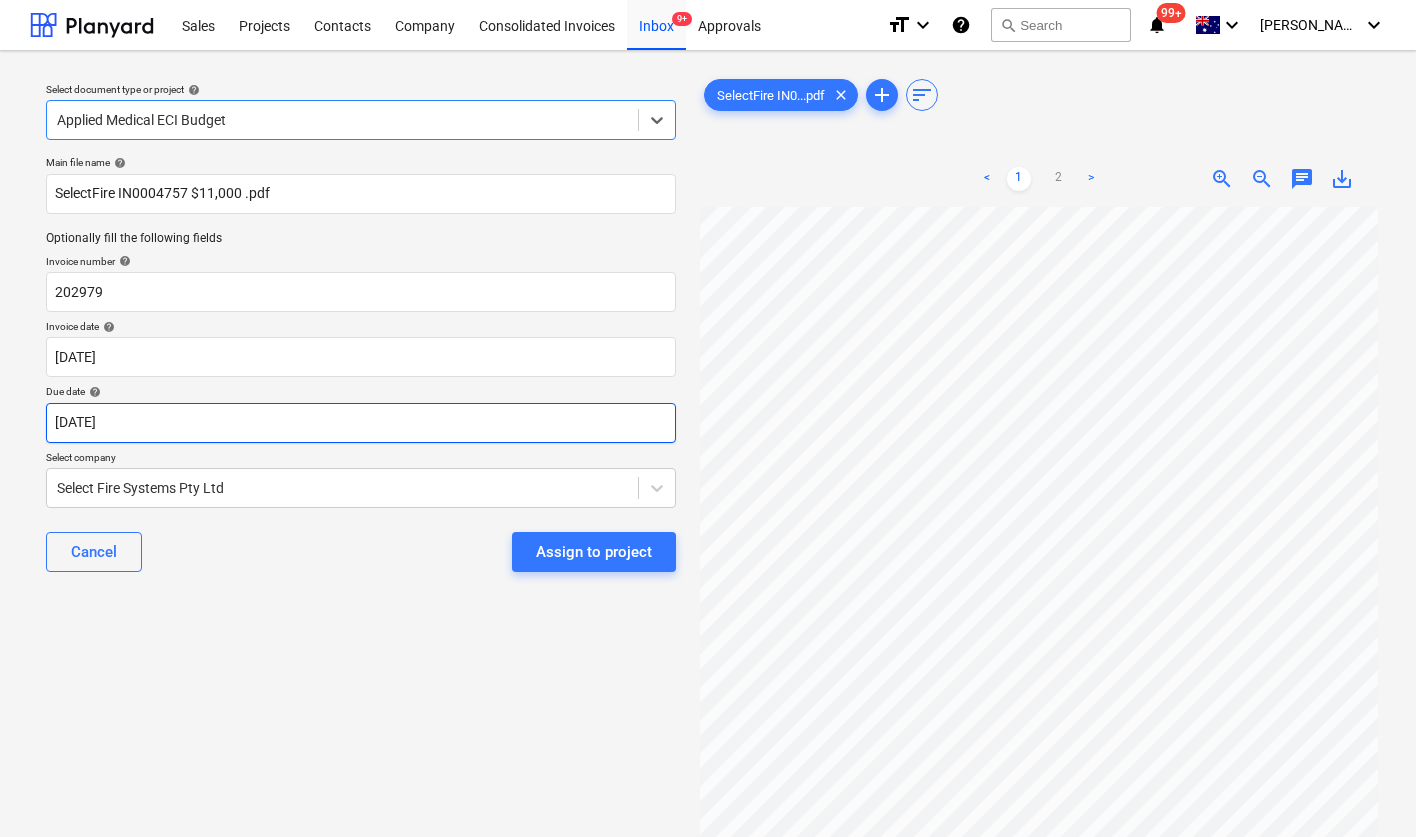 click on "Sales Projects Contacts Company Consolidated Invoices Inbox 9+ Approvals format_size keyboard_arrow_down help search Search notifications 99+ keyboard_arrow_down [PERSON_NAME] keyboard_arrow_down Select document type or project help option Applied Medical ECI Budget, selected.   Select is focused ,type to refine list, press Down to open the menu,  Applied Medical ECI Budget Main file name help SelectFire IN0004757 $11,000 .pdf Optionally fill the following fields Invoice number help 202979 Invoice date help [DATE] [DATE] Press the down arrow key to interact with the calendar and
select a date. Press the question mark key to get the keyboard shortcuts for changing dates. Due date help [DATE] [DATE] Press the down arrow key to interact with the calendar and
select a date. Press the question mark key to get the keyboard shortcuts for changing dates. Select company Select Fire Systems Pty Ltd   Cancel Assign to project SelectFire IN0...pdf clear add sort < 1 2 > zoom_in zoom_out chat 0" at bounding box center [708, 418] 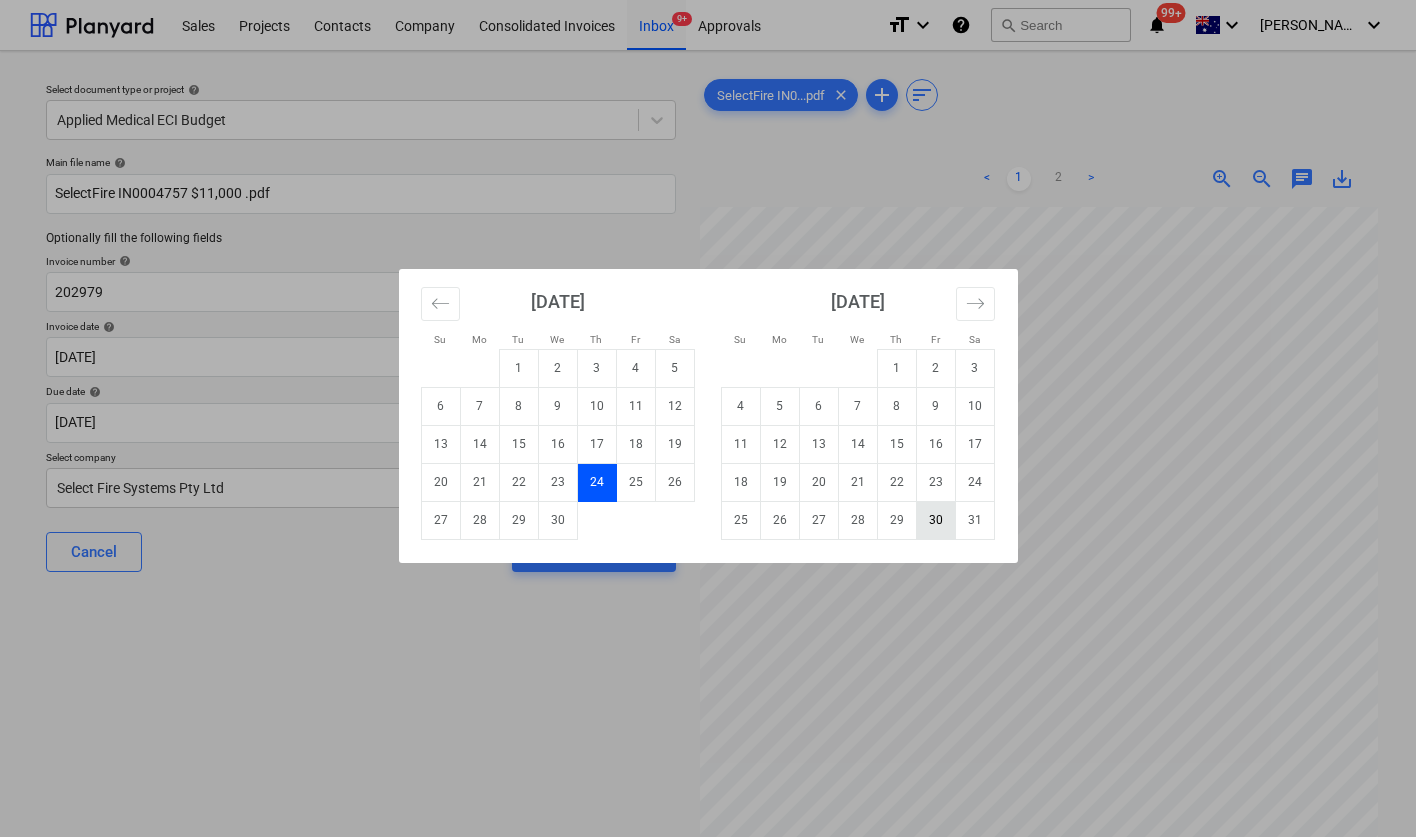 click on "30" at bounding box center (935, 520) 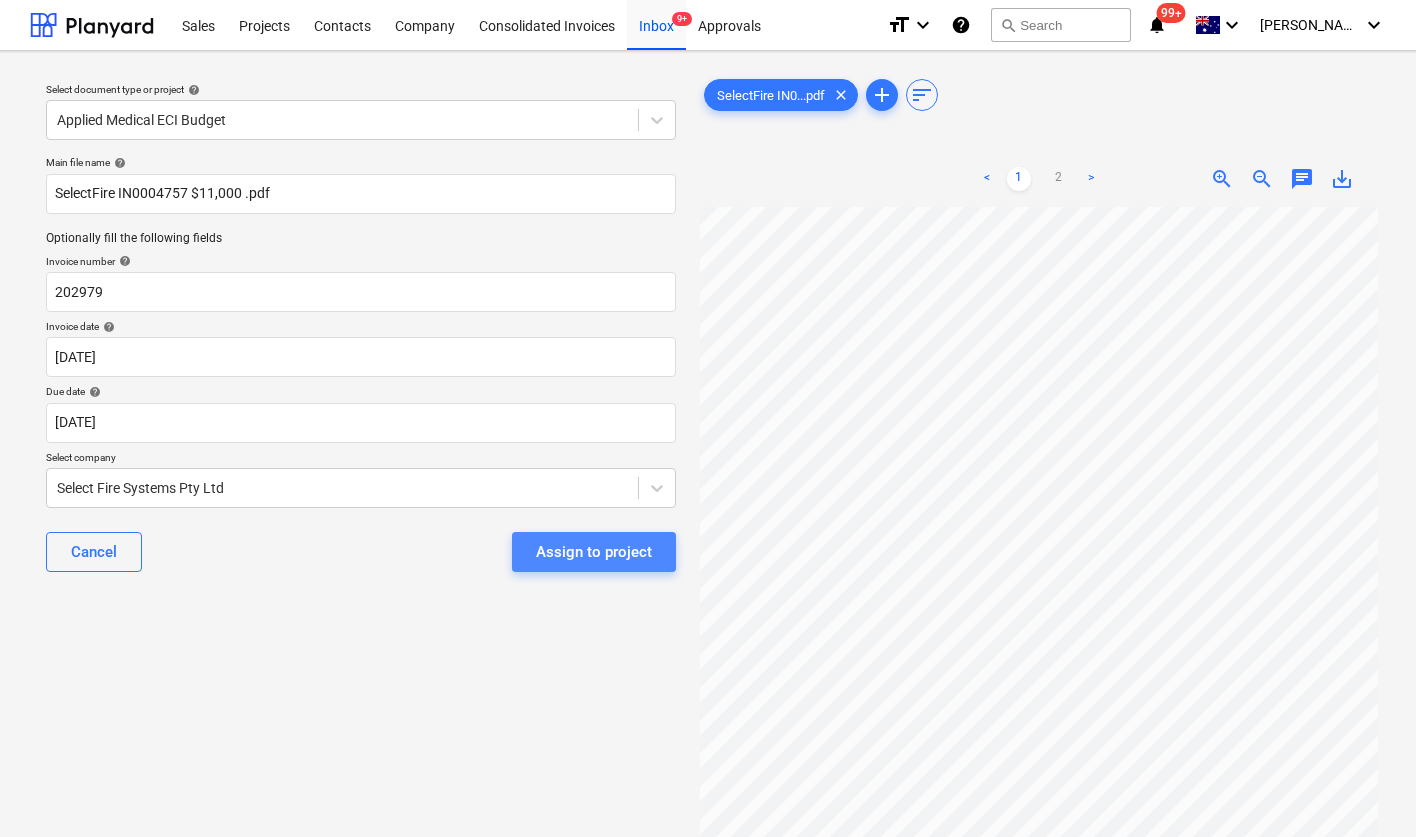 click on "Assign to project" at bounding box center (594, 552) 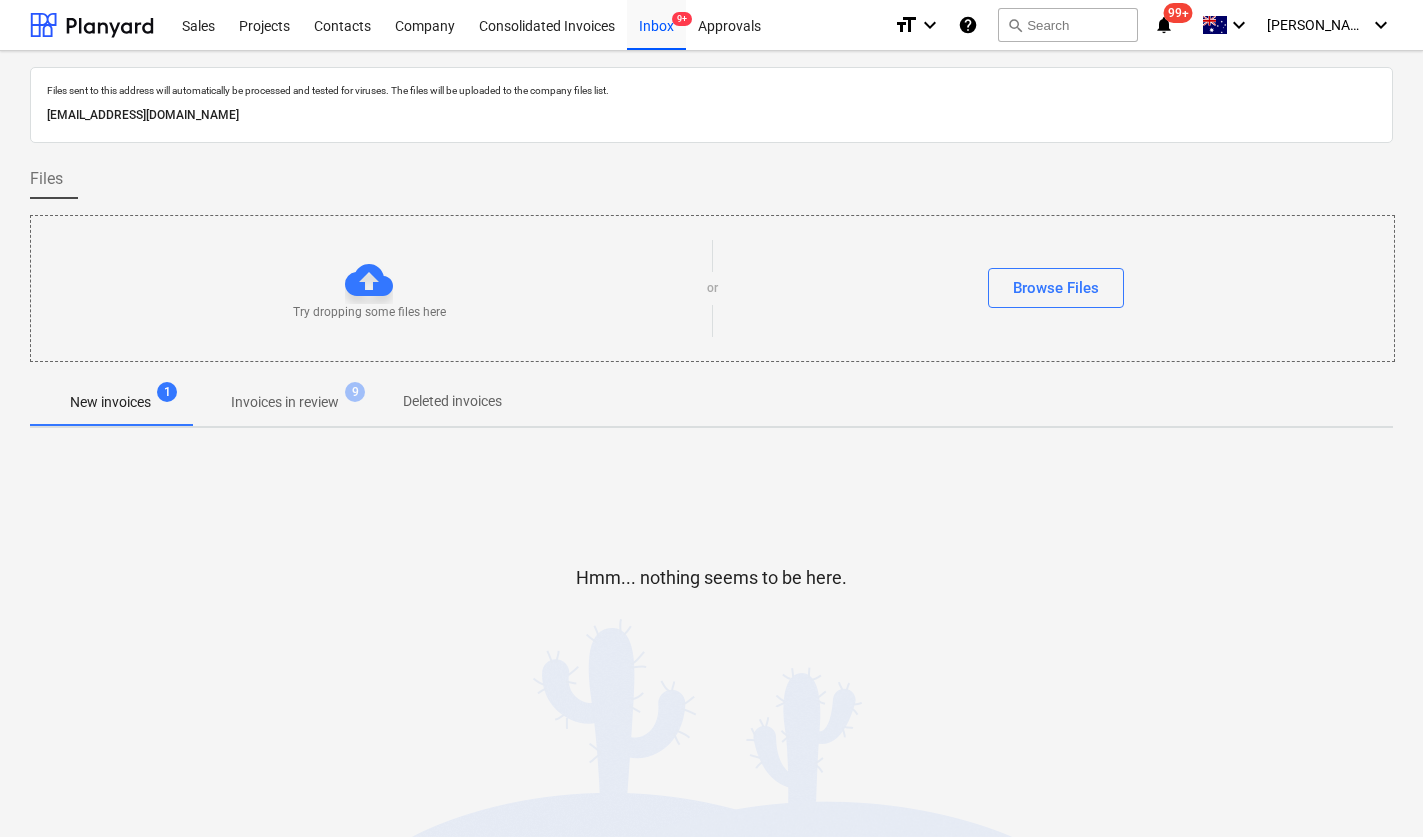 click on "Invoices in review" at bounding box center (285, 402) 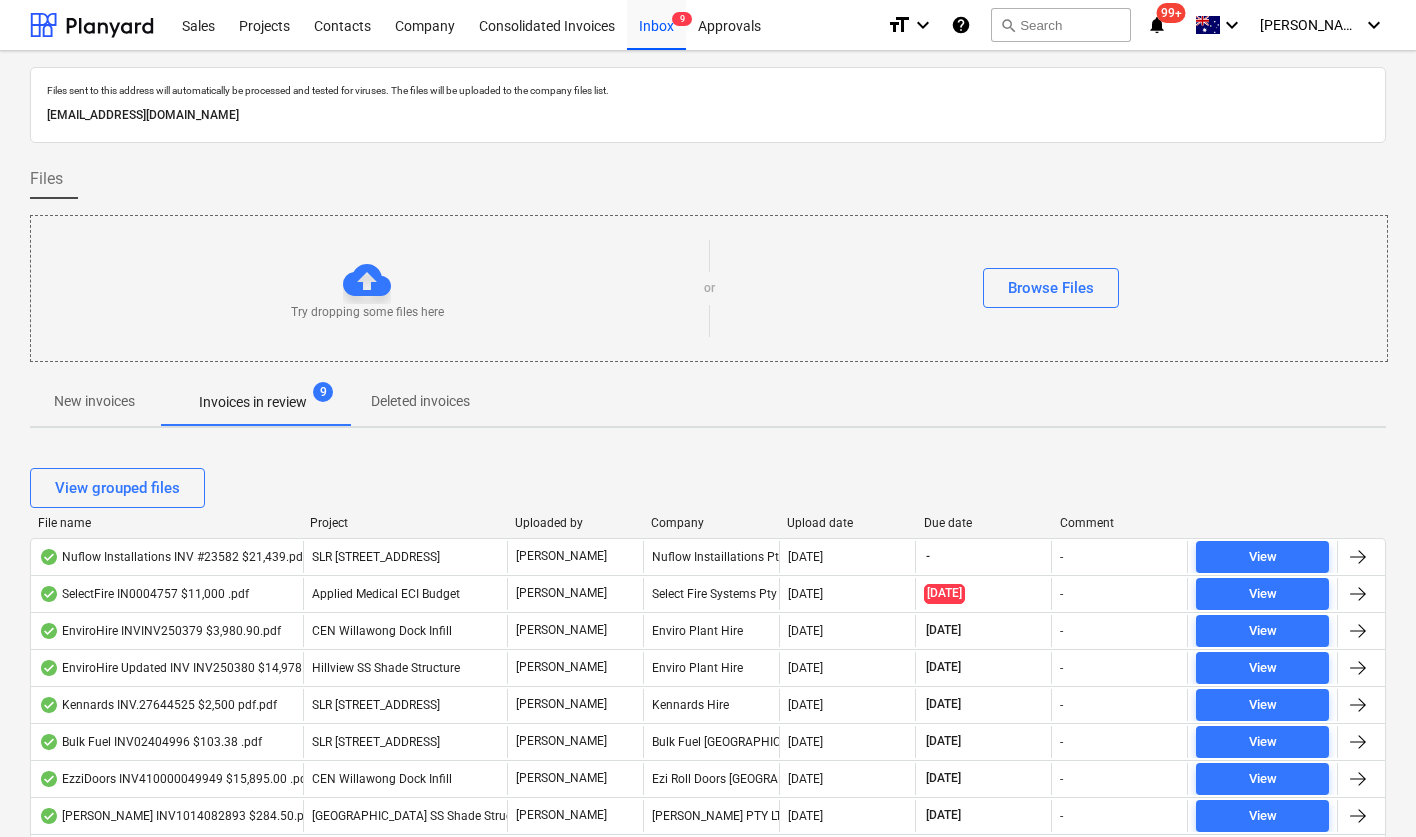 click on "Nuflow Installations INV #23582 $21,439.pdf" at bounding box center [173, 557] 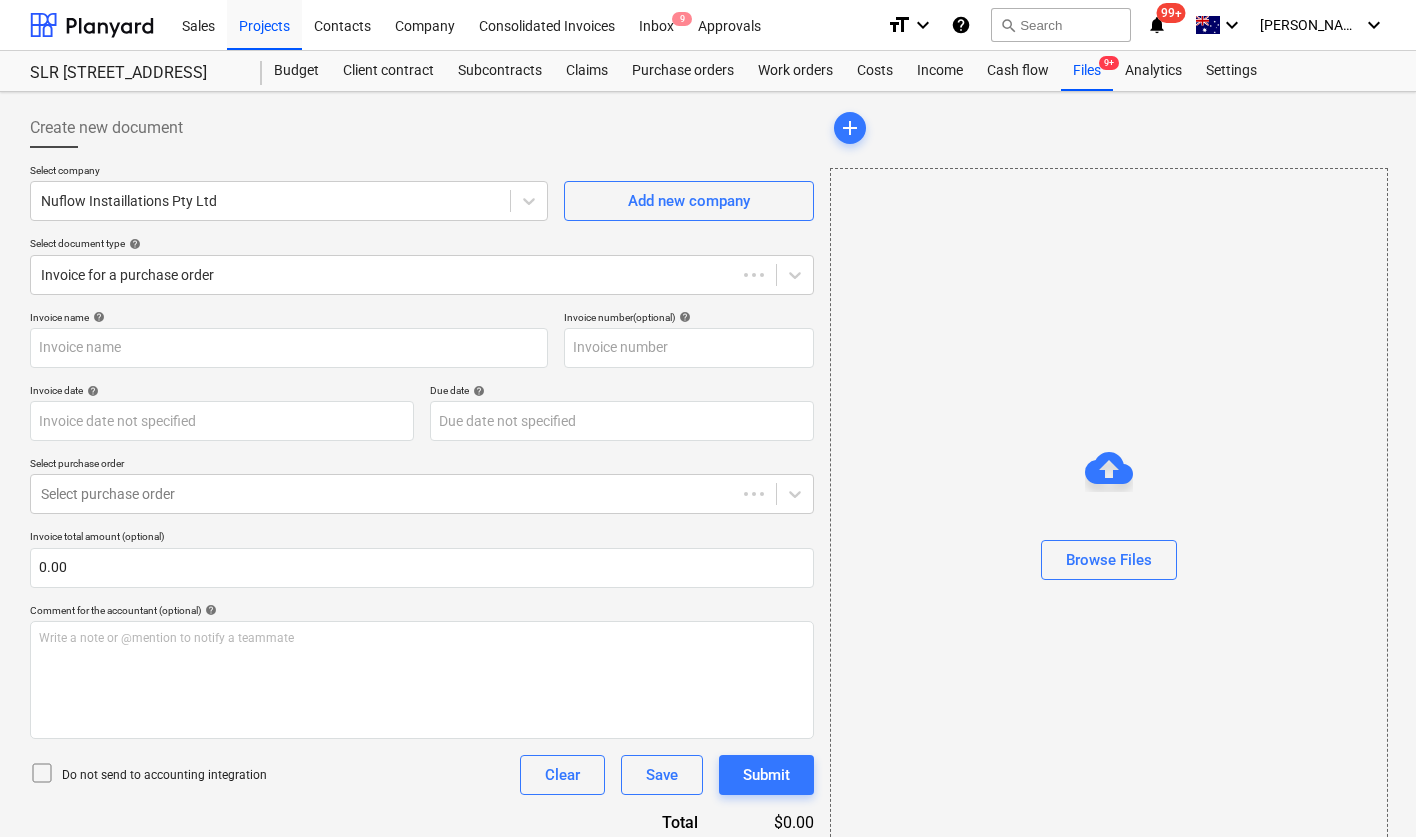 click on "Invoice name help Invoice number  (optional) help Invoice date help Press the down arrow key to interact with the calendar and
select a date. Press the question mark key to get the keyboard shortcuts for changing dates. Due date help Press the down arrow key to interact with the calendar and
select a date. Press the question mark key to get the keyboard shortcuts for changing dates. Select purchase order Select purchase order Invoice total amount (optional) 0.00 Comment for the accountant (optional) help Write a note or @mention to notify a teammate ﻿ Do not send to accounting integration Clear Save Submit Total $0.00" at bounding box center (422, 572) 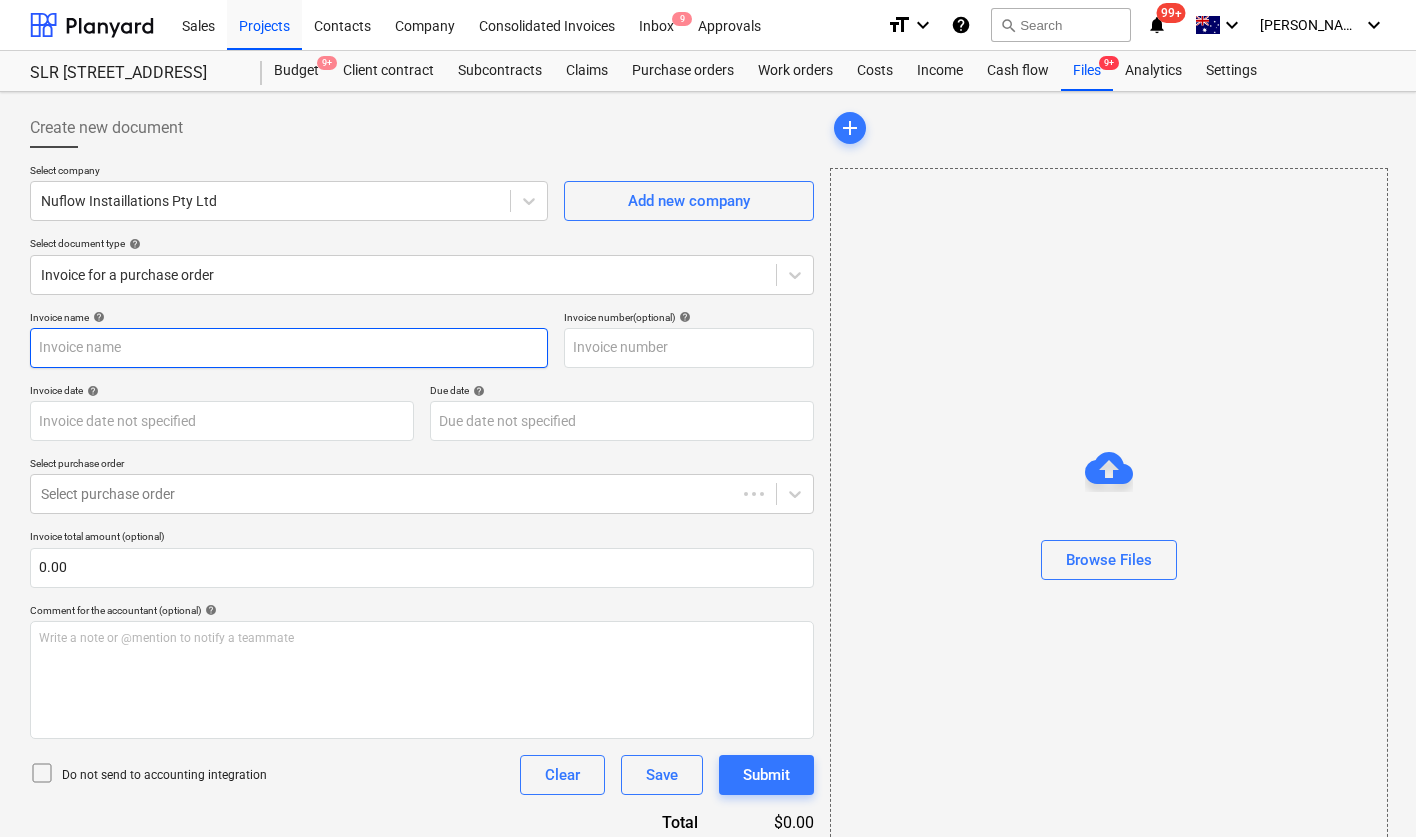 type on "23582" 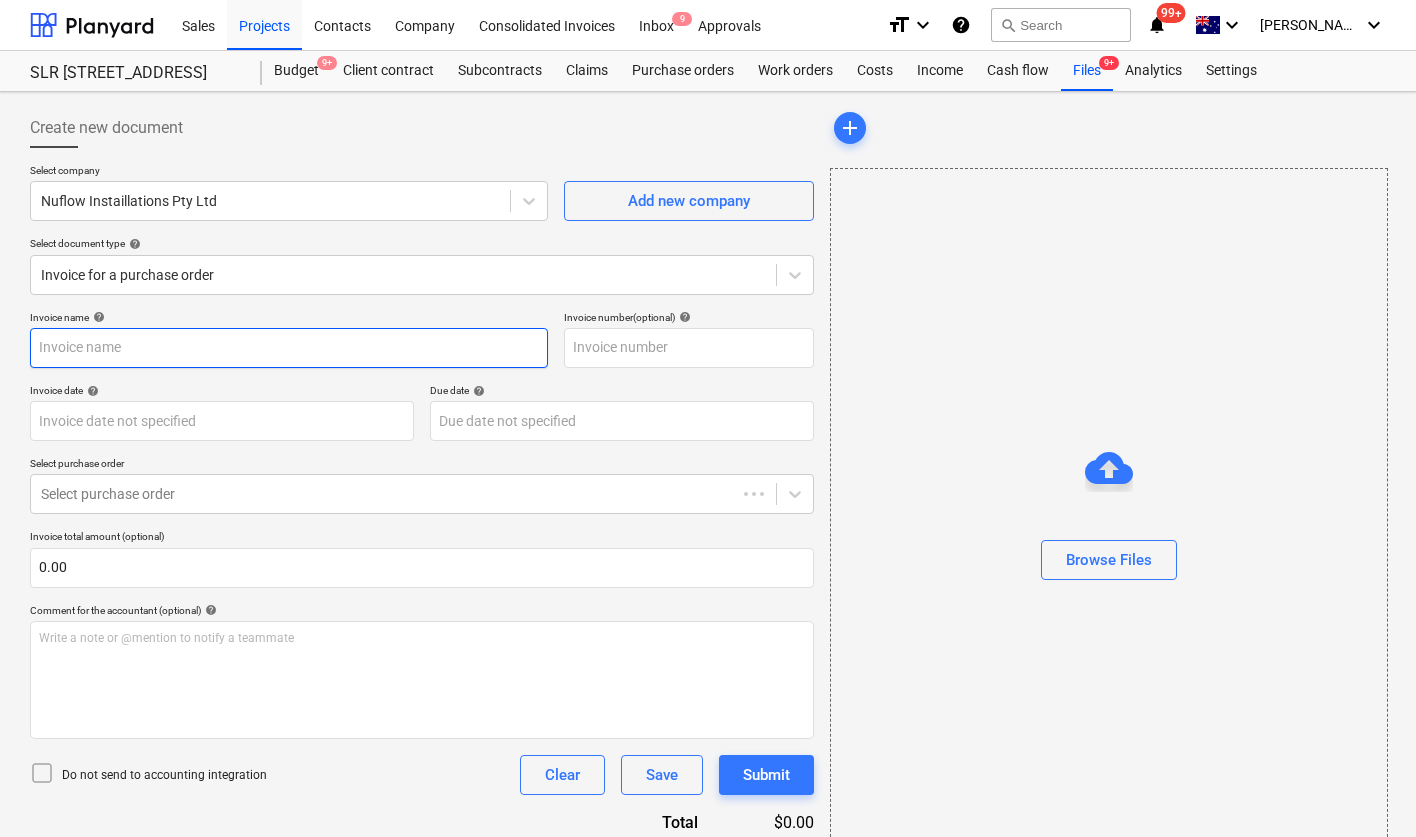 type on "23582" 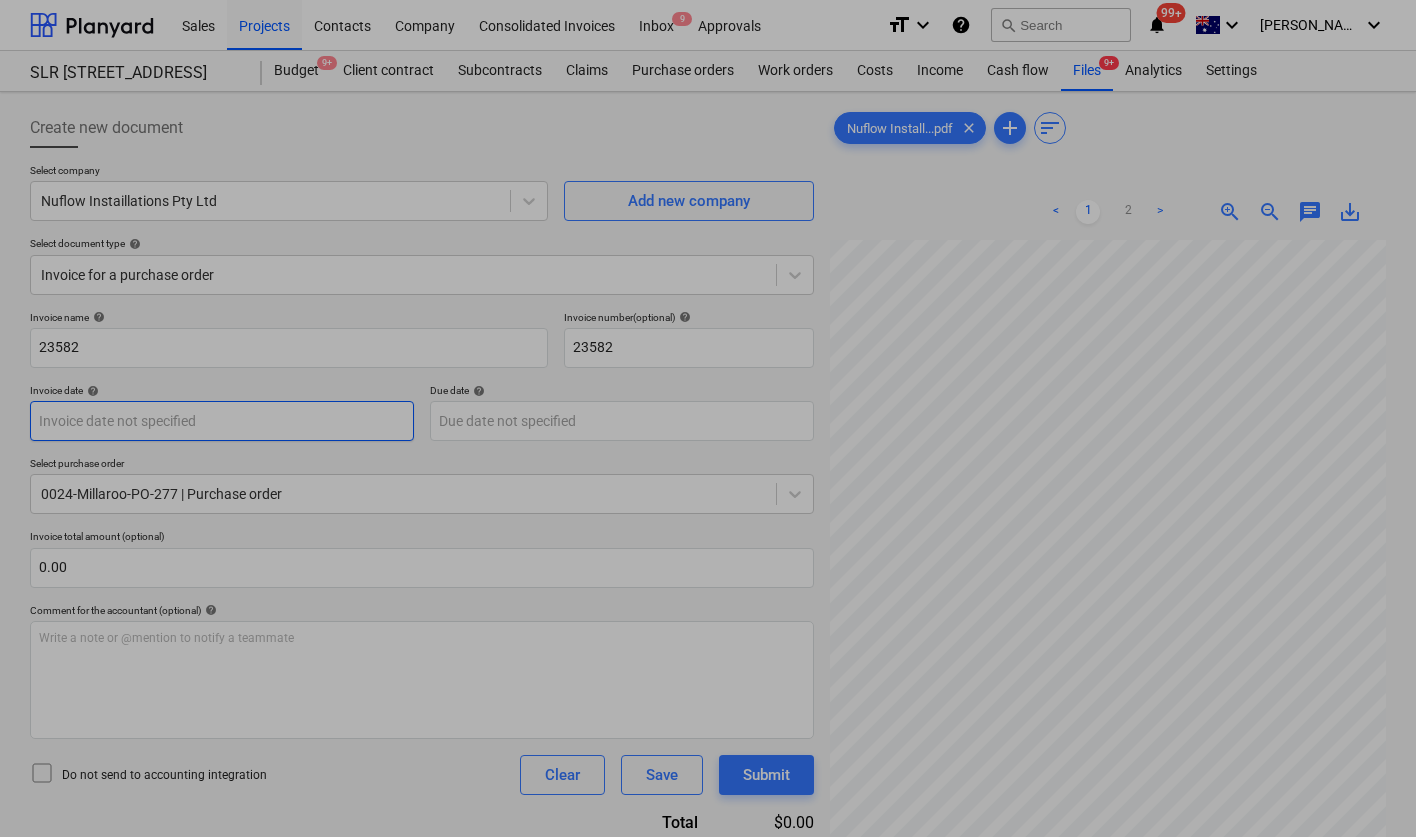 click on "Sales Projects Contacts Company Consolidated Invoices Inbox 9 Approvals format_size keyboard_arrow_down help search Search notifications 99+ keyboard_arrow_down [PERSON_NAME] keyboard_arrow_down SLR 2 Millaroo Drive Budget 9+ Client contract Subcontracts Claims Purchase orders Work orders Costs Income Cash flow Files 9+ Analytics Settings Create new document Select company Nuflow Instaillations Pty Ltd   Add new company Select document type help Invoice for a purchase order Invoice name help 23582 Invoice number  (optional) help 23582 Invoice date help Press the down arrow key to interact with the calendar and
select a date. Press the question mark key to get the keyboard shortcuts for changing dates. Due date help Press the down arrow key to interact with the calendar and
select a date. Press the question mark key to get the keyboard shortcuts for changing dates. Select purchase order 0024-Millaroo-PO-277 | Purchase order Invoice total amount (optional) 0.00 Comment for the accountant (optional) help <" at bounding box center (708, 418) 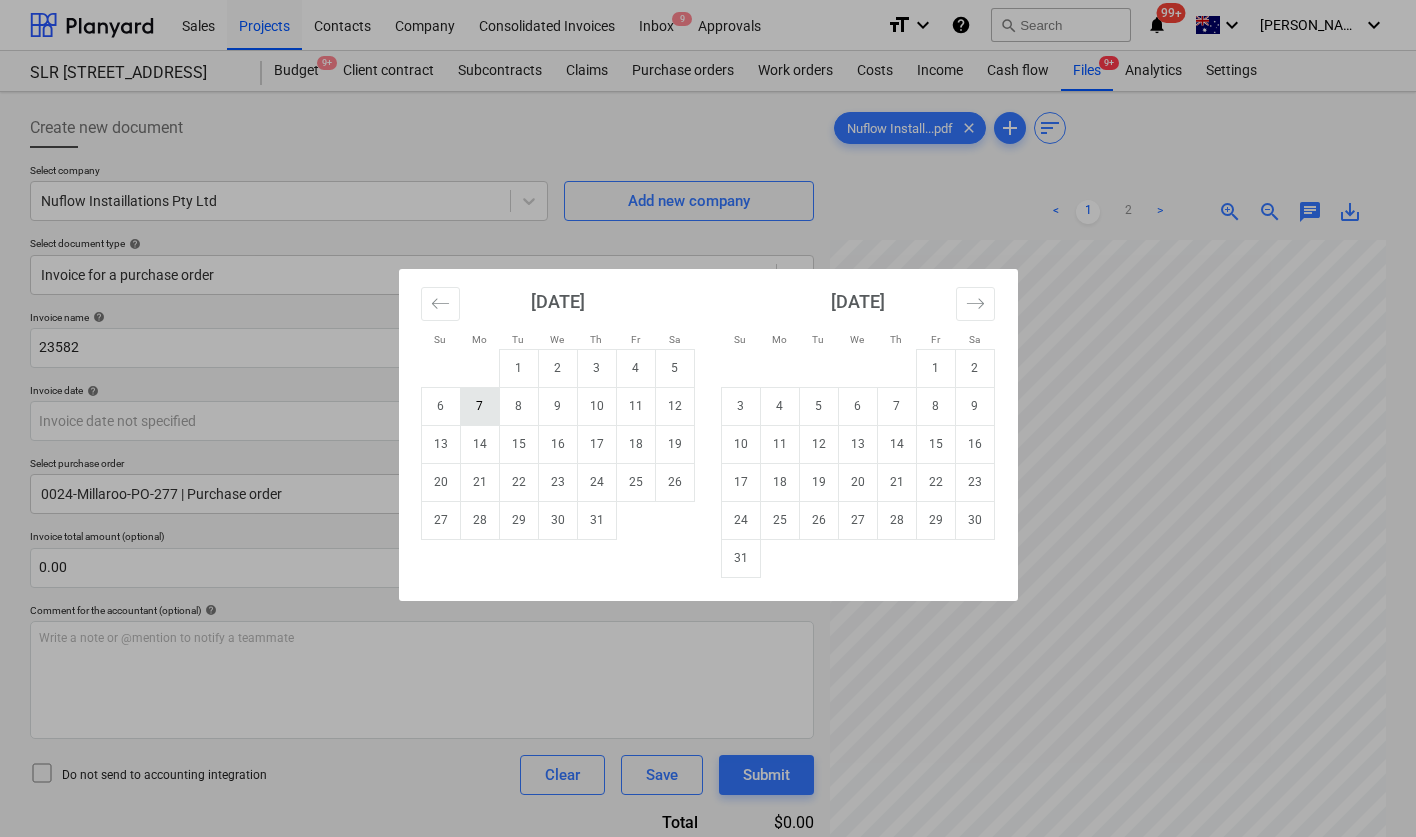click on "7" at bounding box center (479, 406) 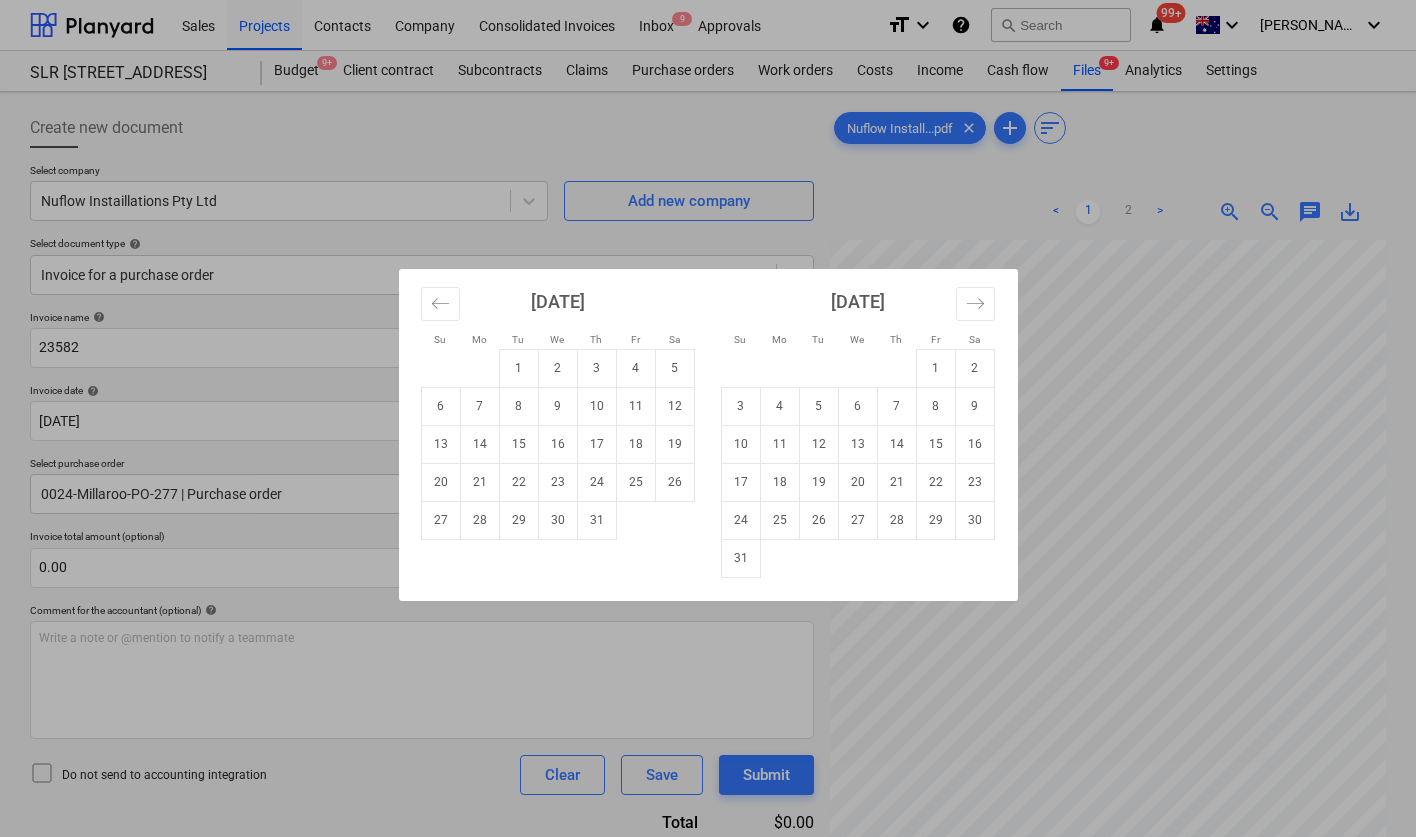 click on "Sales Projects Contacts Company Consolidated Invoices Inbox 9 Approvals format_size keyboard_arrow_down help search Search notifications 99+ keyboard_arrow_down [PERSON_NAME] keyboard_arrow_down SLR 2 Millaroo Drive Budget 9+ Client contract Subcontracts Claims Purchase orders Work orders Costs Income Cash flow Files 9+ Analytics Settings Create new document Select company Nuflow Instaillations Pty Ltd   Add new company Select document type help Invoice for a purchase order Invoice name help 23582 Invoice number  (optional) help 23582 Invoice date help [DATE] 07.07.2025 Press the down arrow key to interact with the calendar and
select a date. Press the question mark key to get the keyboard shortcuts for changing dates. Due date help Press the down arrow key to interact with the calendar and
select a date. Press the question mark key to get the keyboard shortcuts for changing dates. Select purchase order 0024-Millaroo-PO-277 | Purchase order Invoice total amount (optional) 0.00 help ﻿ Clear Save <" at bounding box center (708, 418) 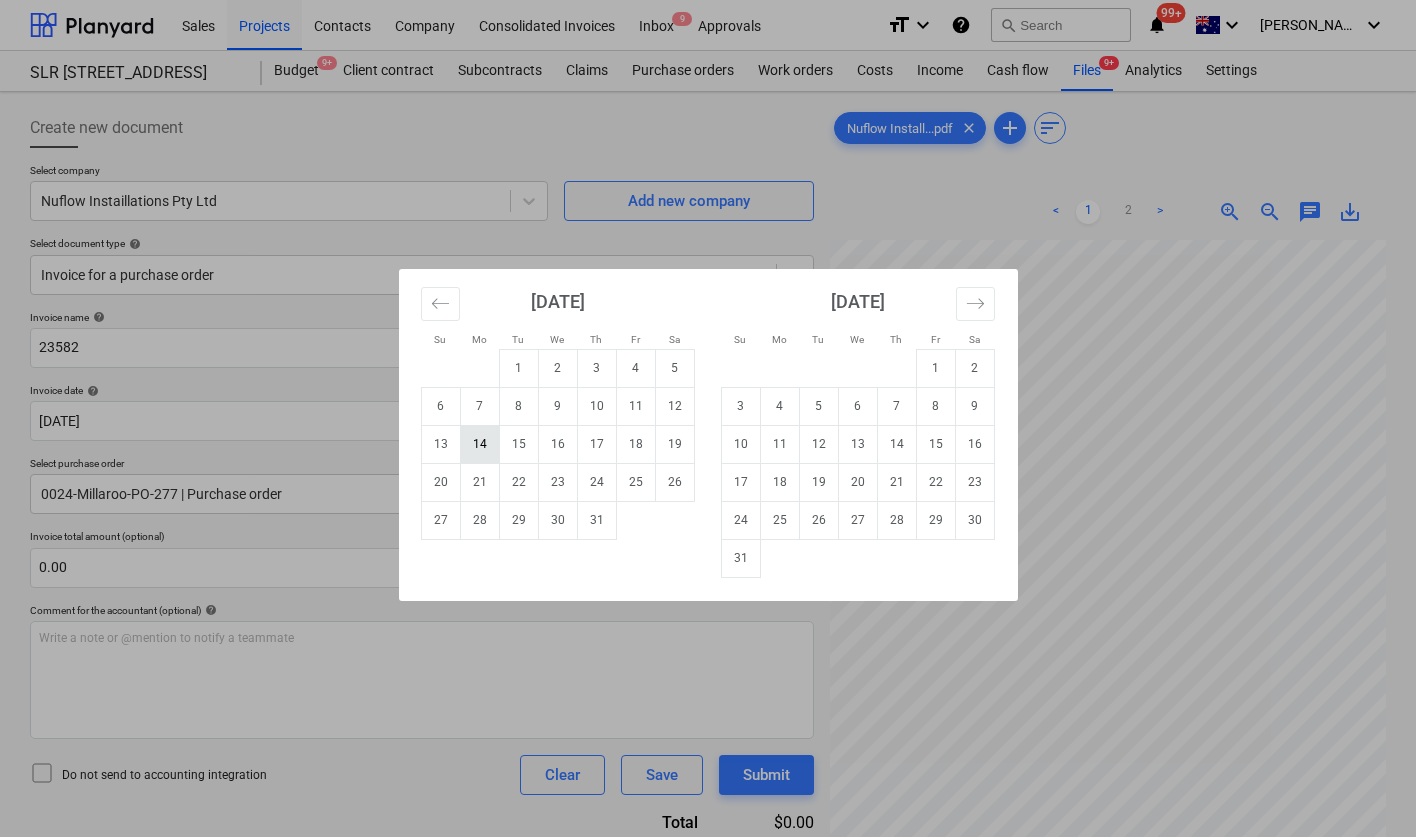click on "14" at bounding box center [479, 444] 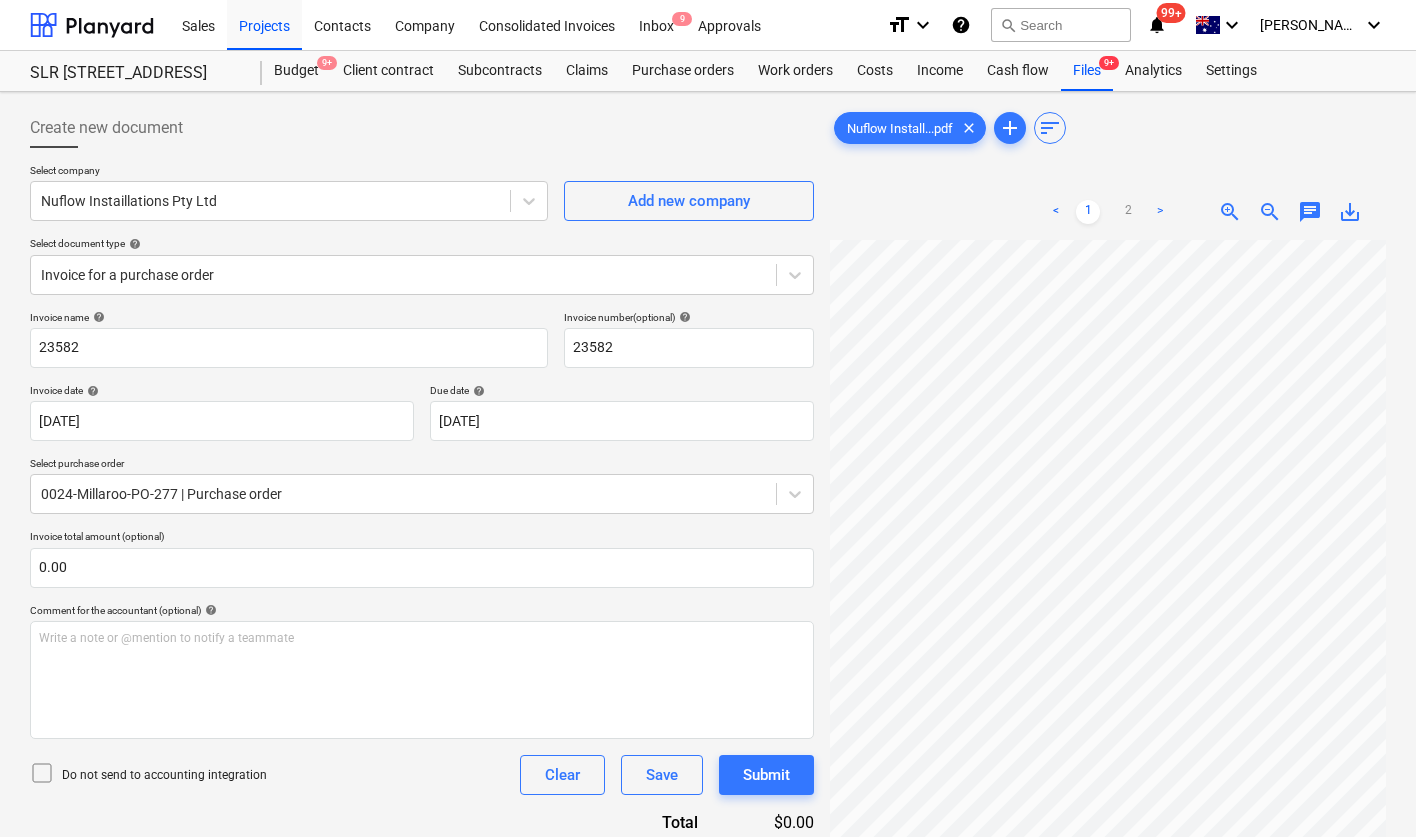 scroll, scrollTop: 0, scrollLeft: 199, axis: horizontal 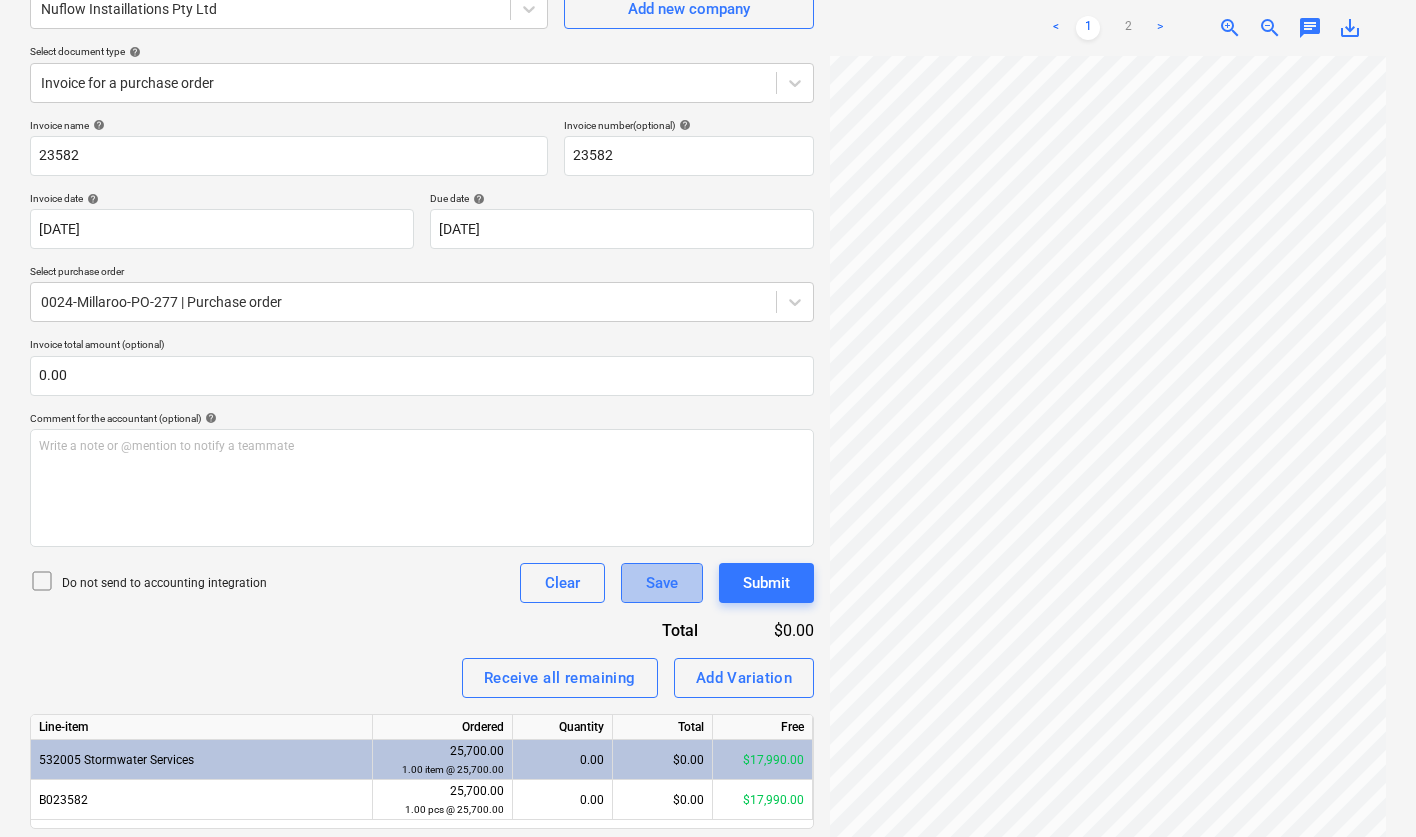 click on "Save" at bounding box center [662, 583] 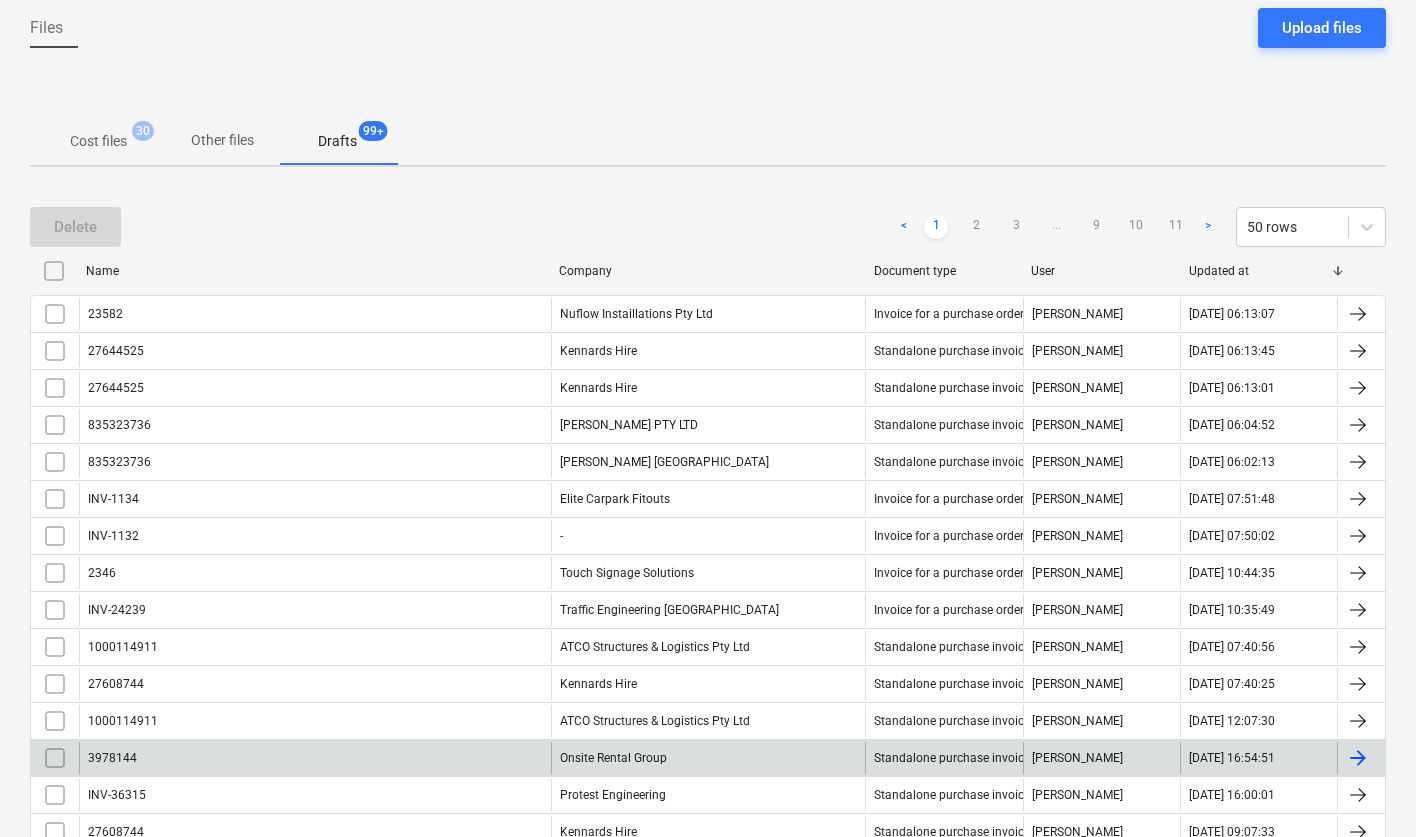 scroll, scrollTop: 0, scrollLeft: 0, axis: both 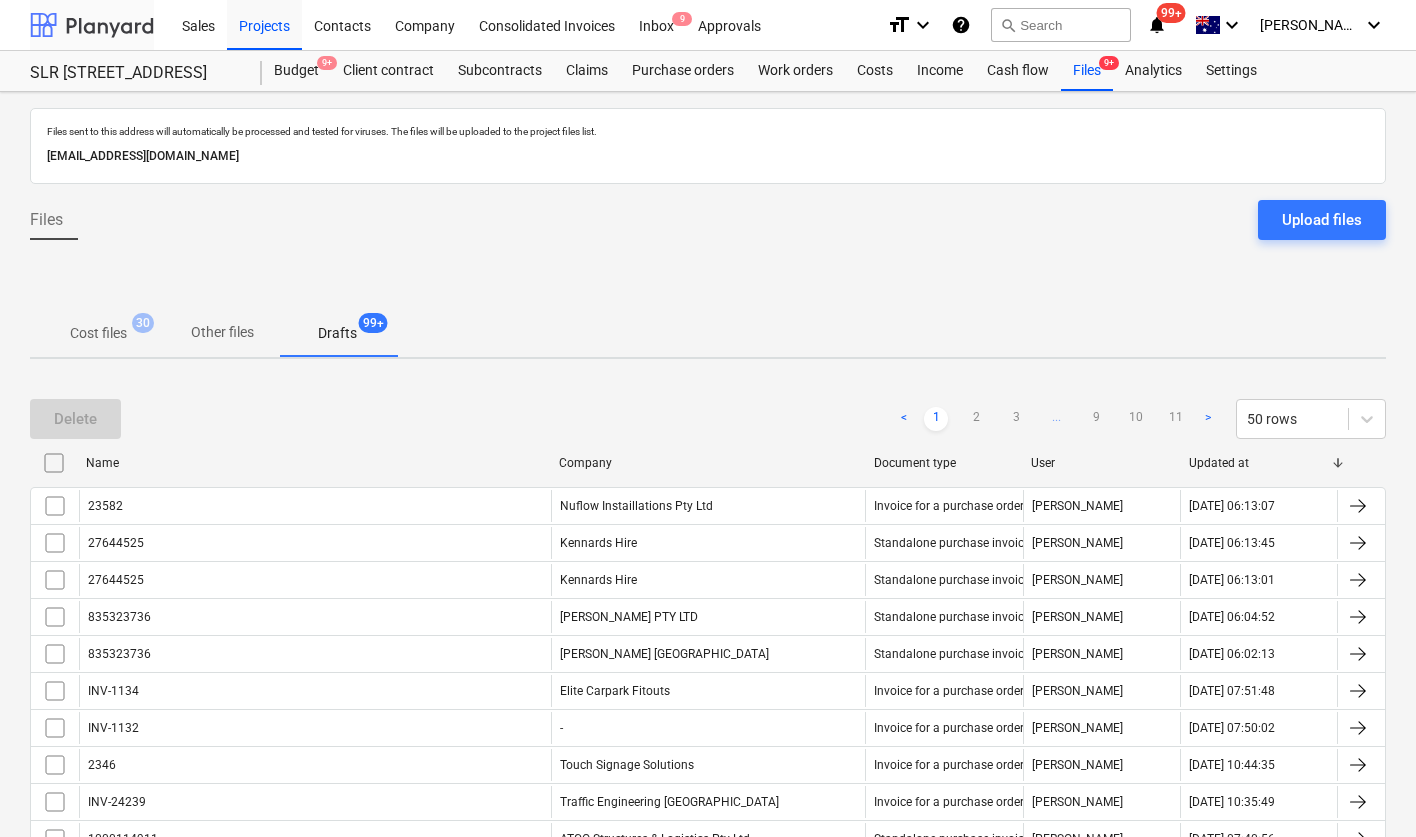 click at bounding box center (92, 25) 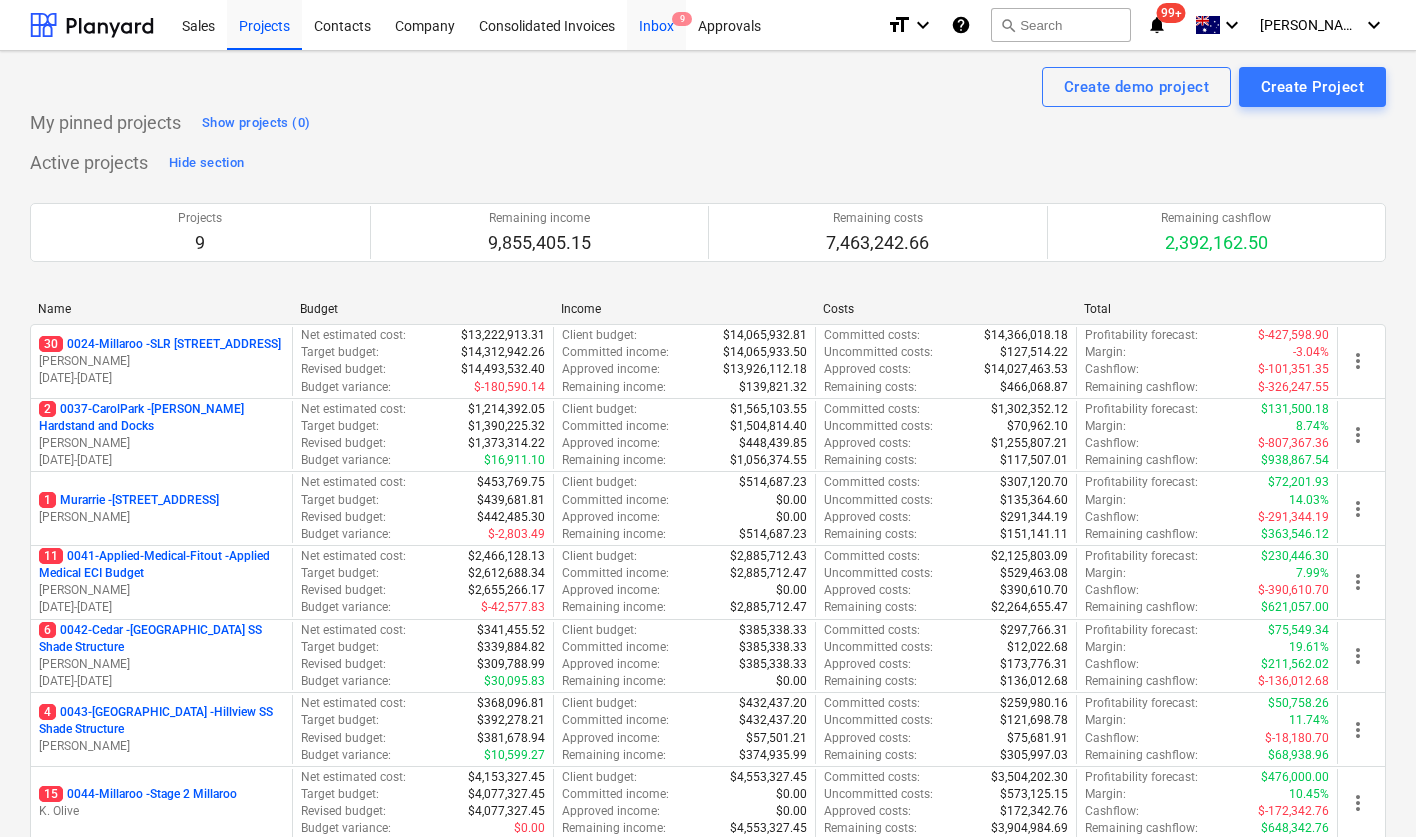 click on "Inbox 9" at bounding box center [656, 24] 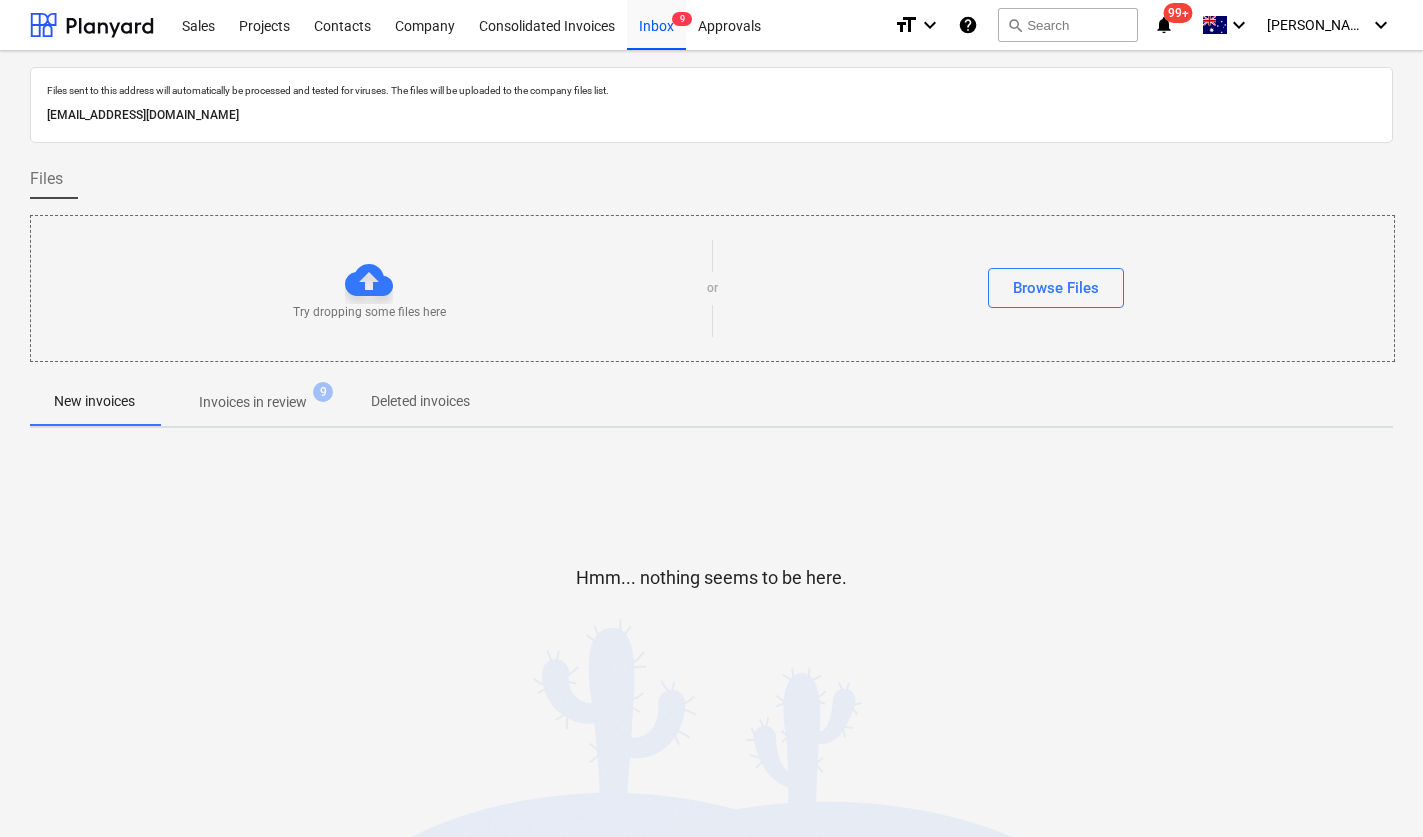 click on "Invoices in review" at bounding box center [253, 402] 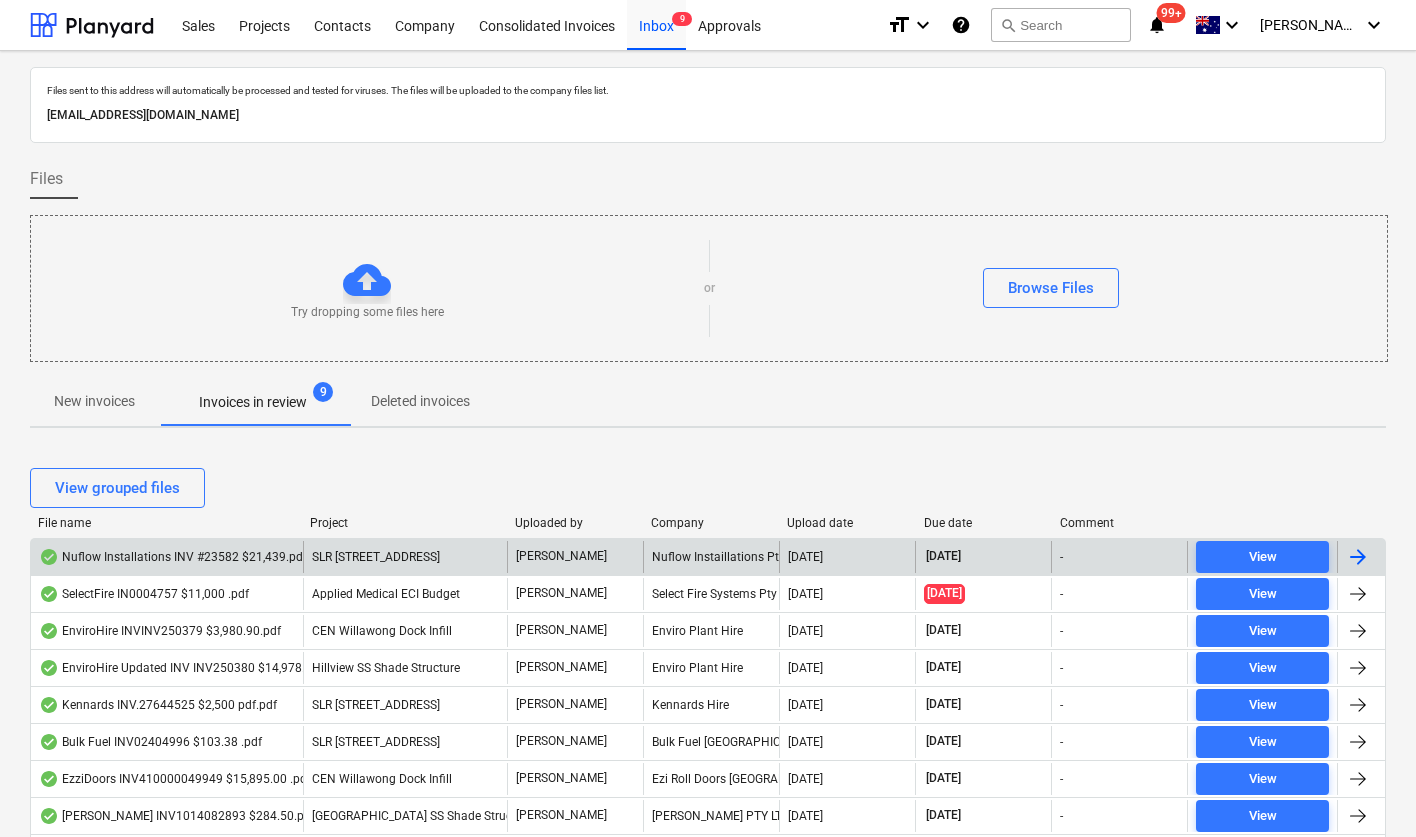 click on "Nuflow Installations INV #23582 $21,439.pdf" at bounding box center [173, 557] 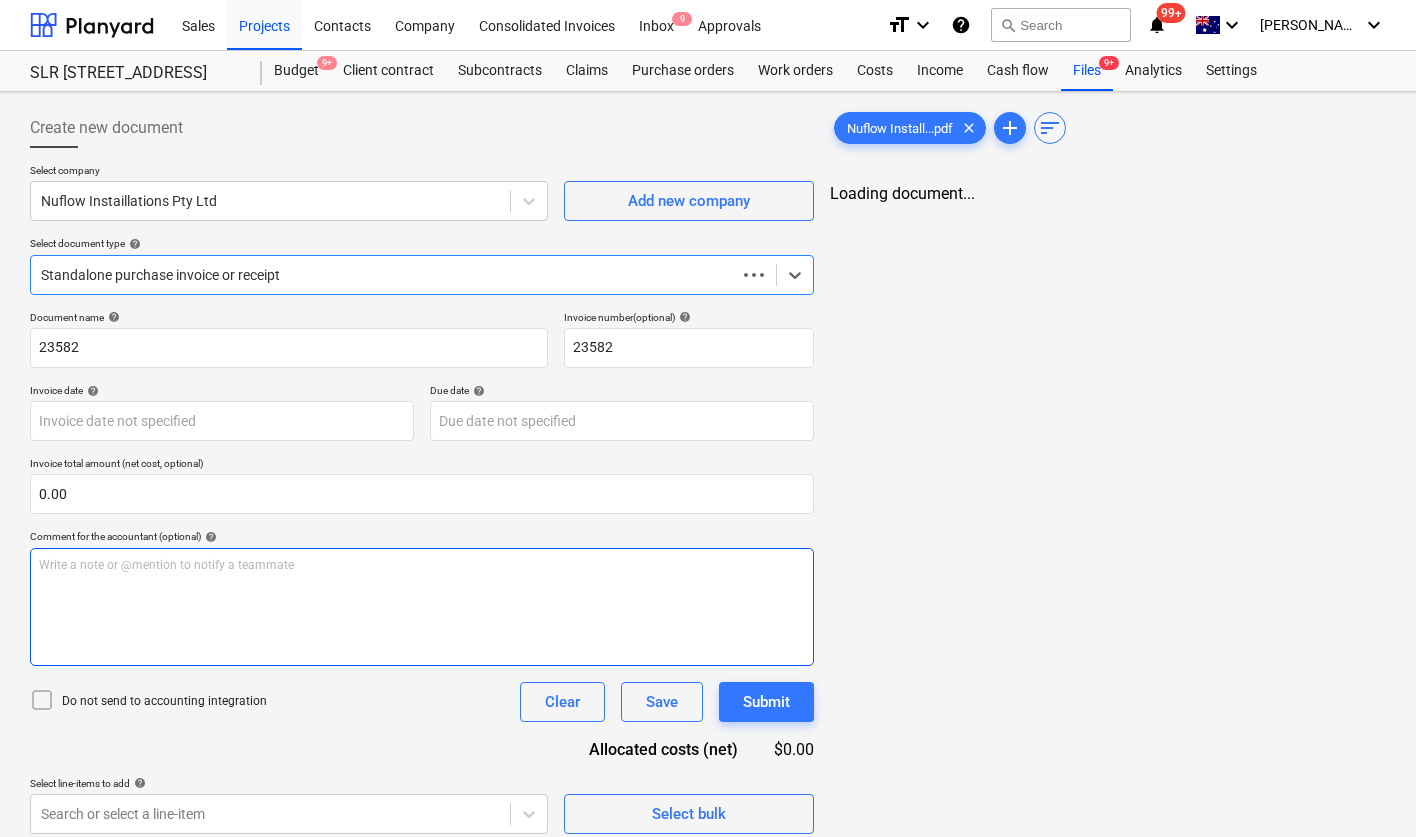 type on "[DATE]" 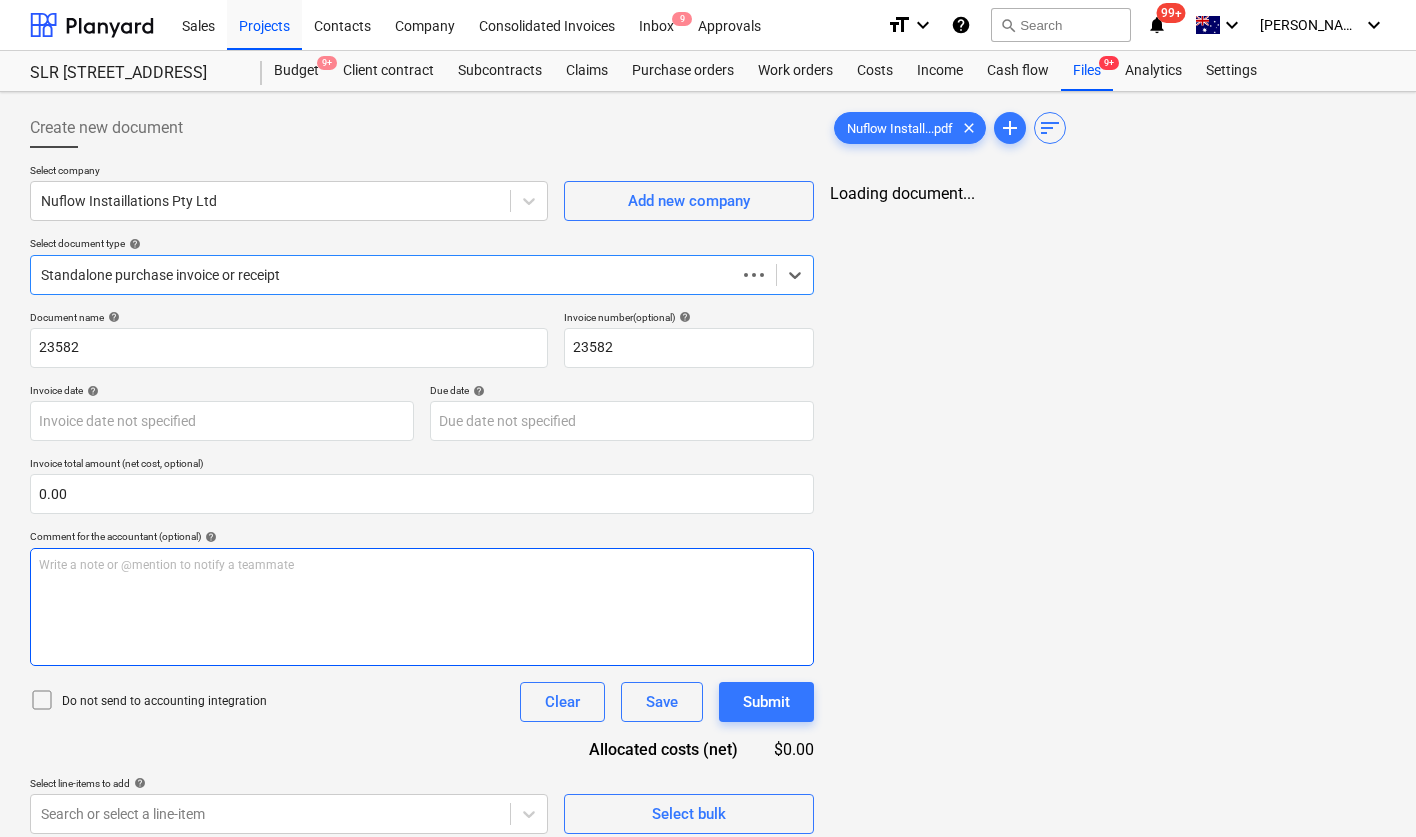 type on "[DATE]" 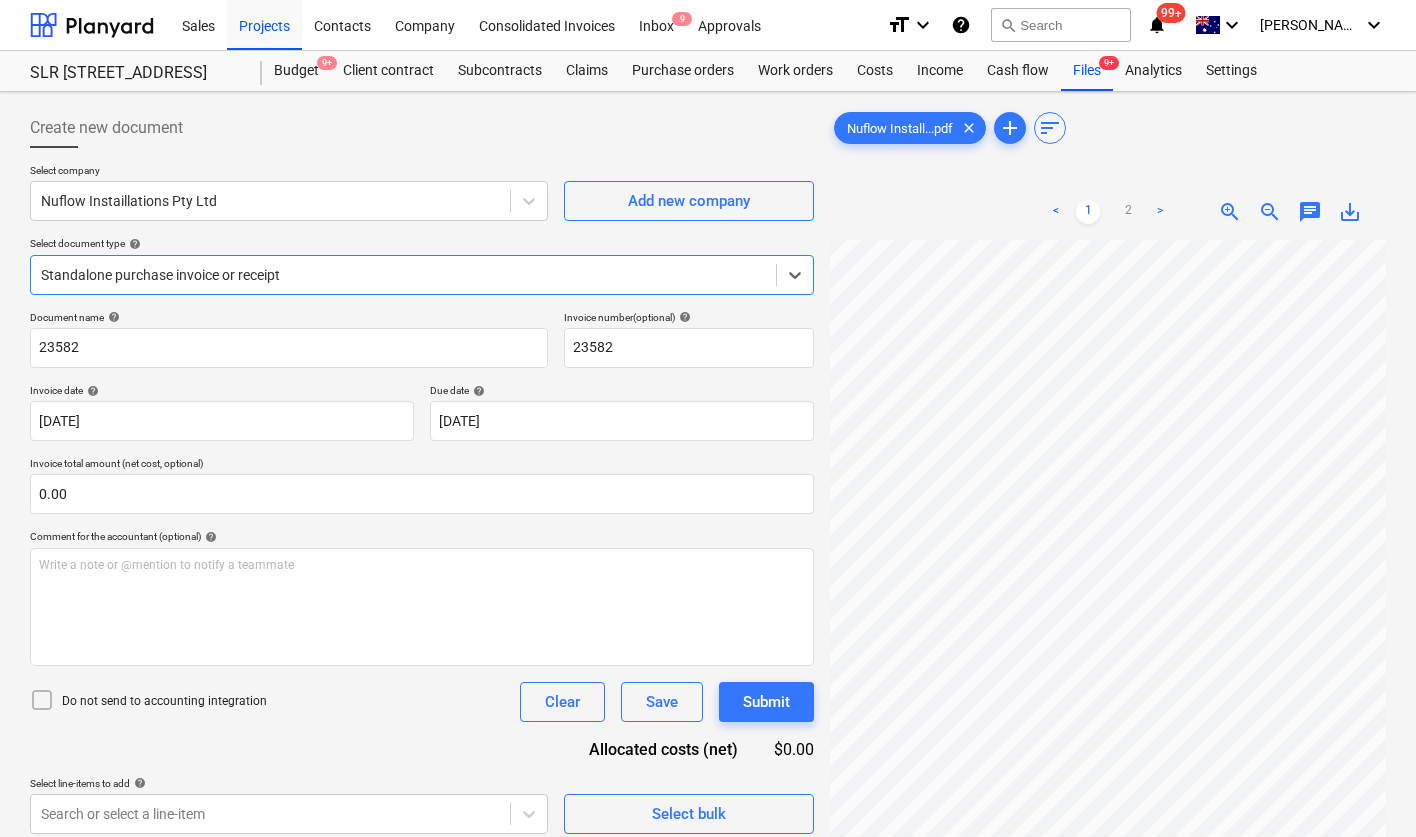scroll, scrollTop: 0, scrollLeft: 199, axis: horizontal 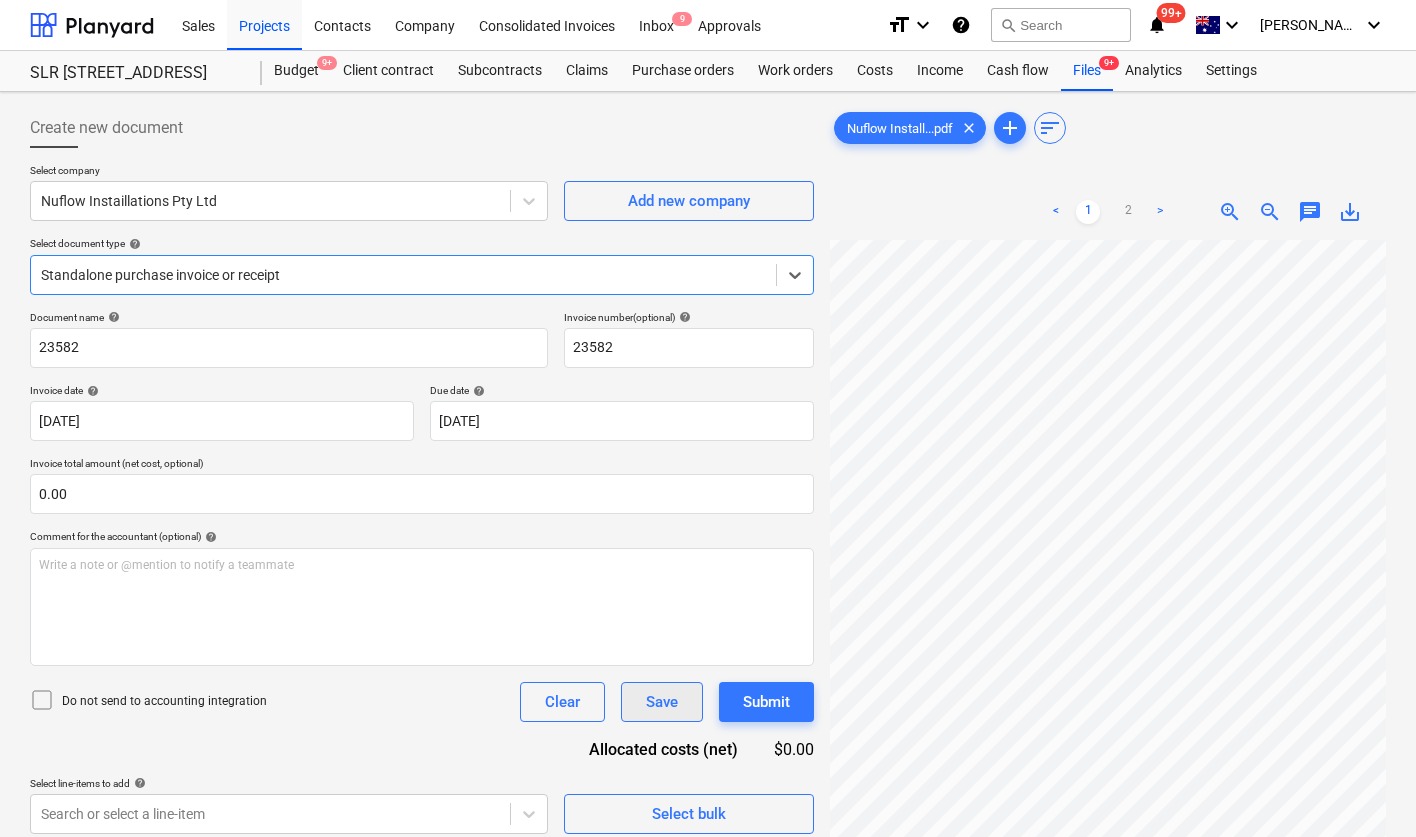 click on "Save" at bounding box center (662, 702) 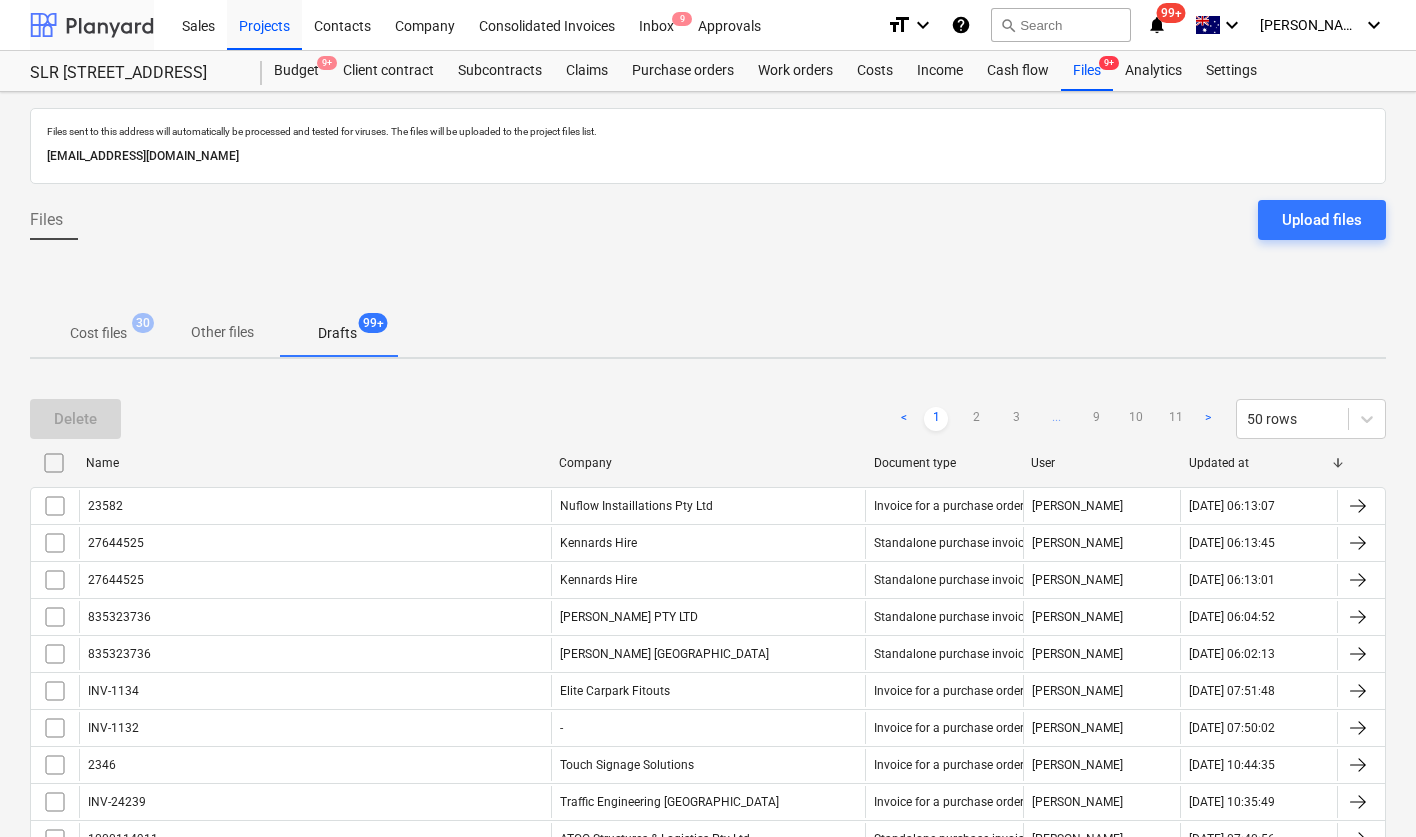 click at bounding box center [92, 25] 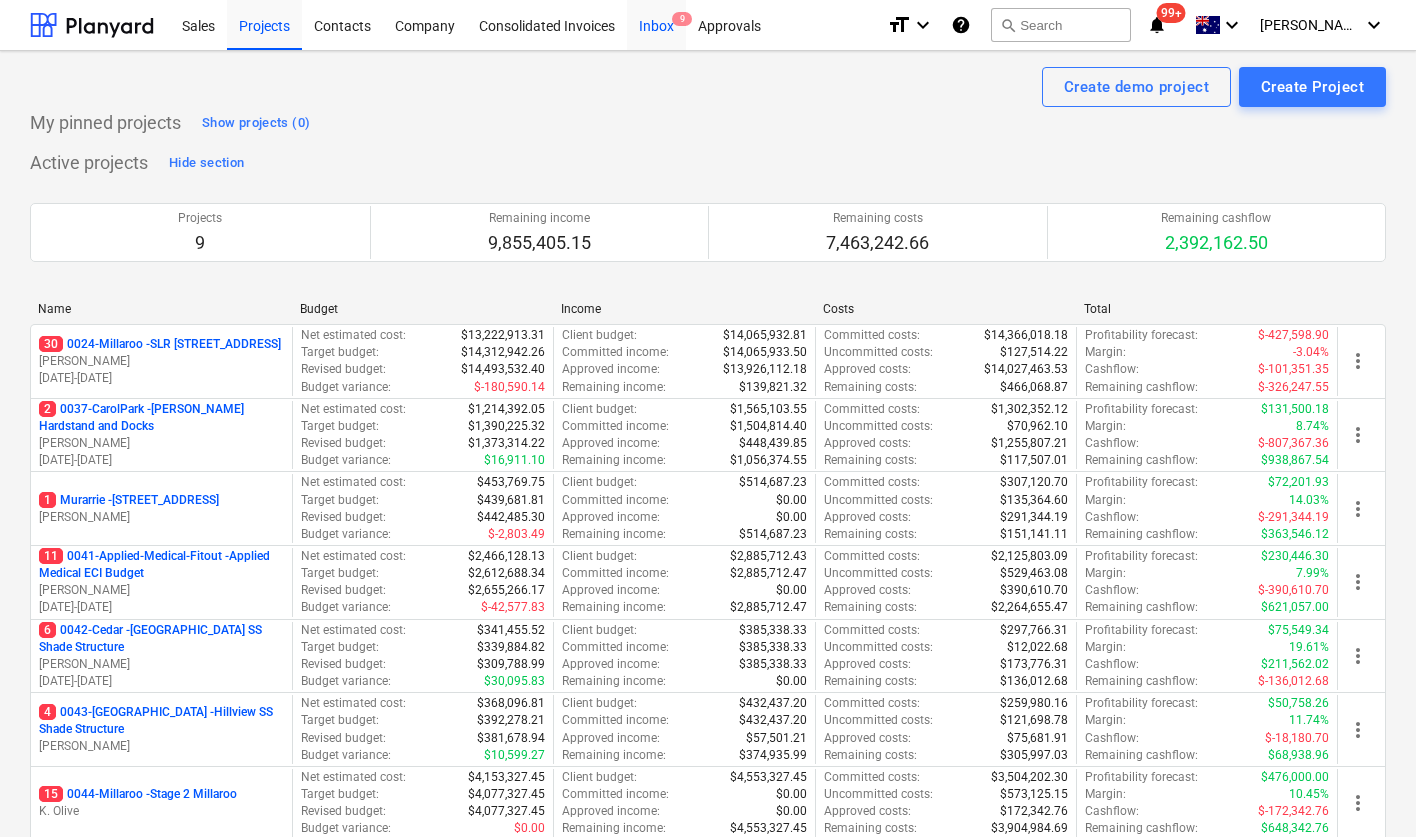 click on "Inbox 9" at bounding box center (656, 24) 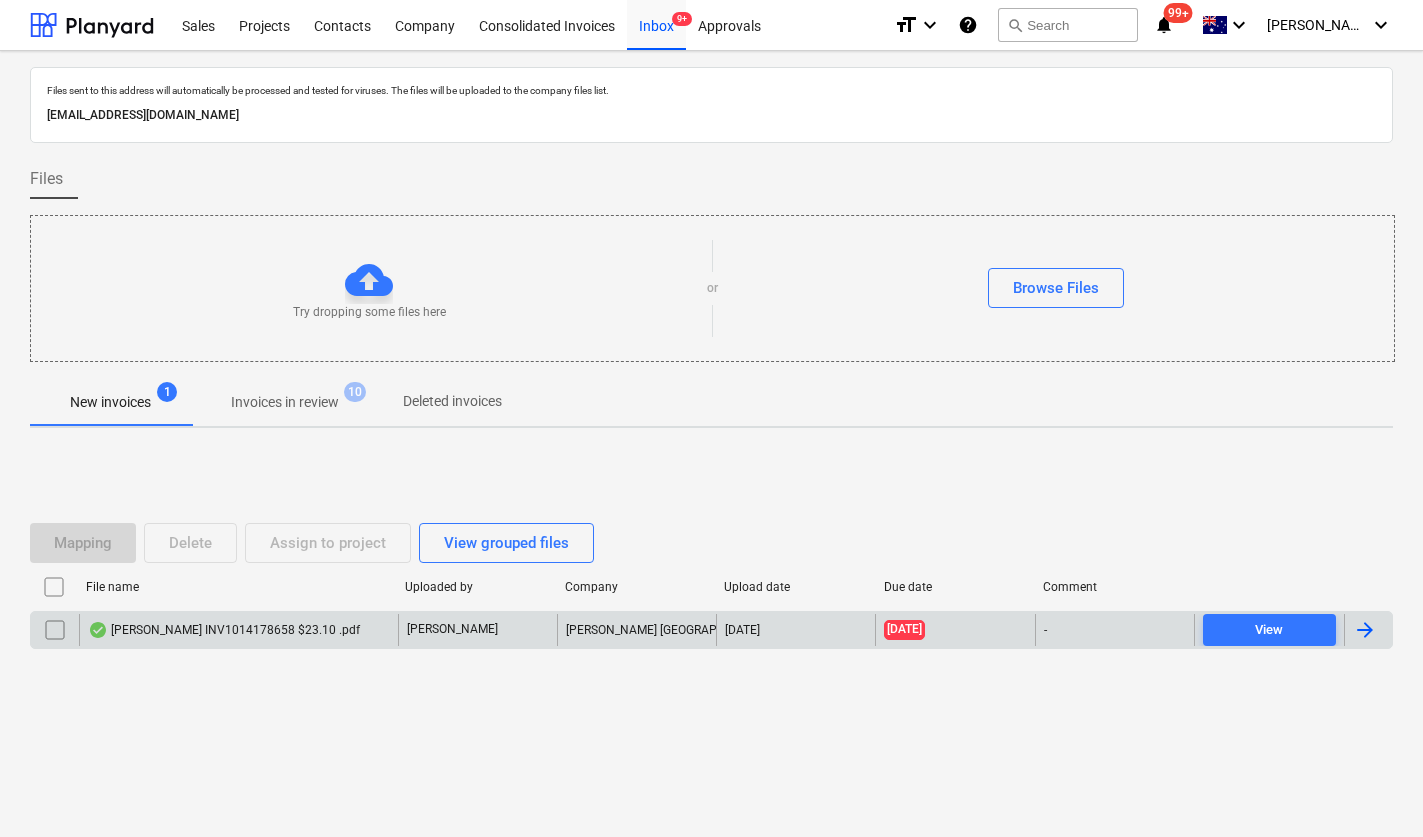 click on "[PERSON_NAME] INV1014178658 $23.10 .pdf" at bounding box center [224, 630] 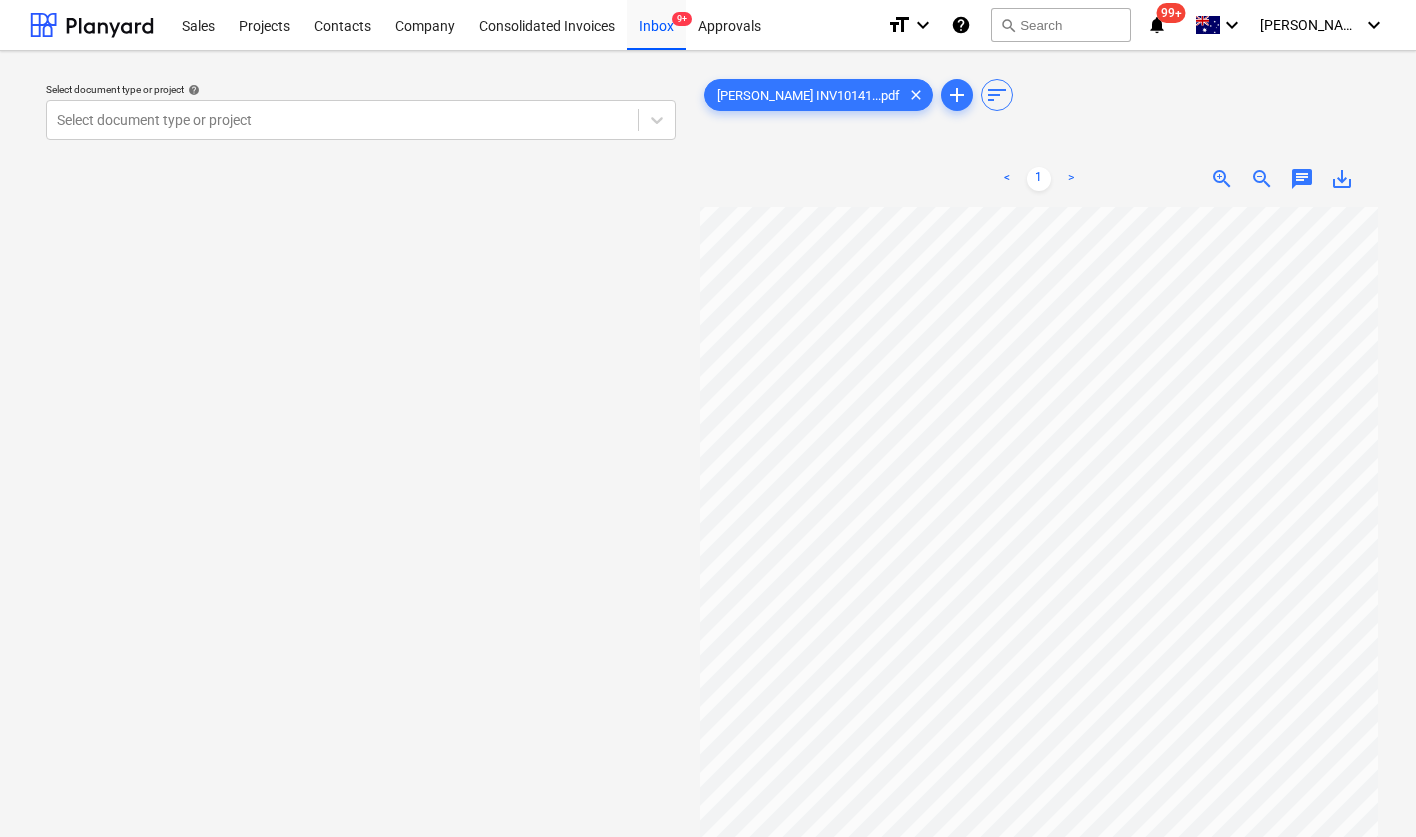 scroll, scrollTop: 286, scrollLeft: 76, axis: both 